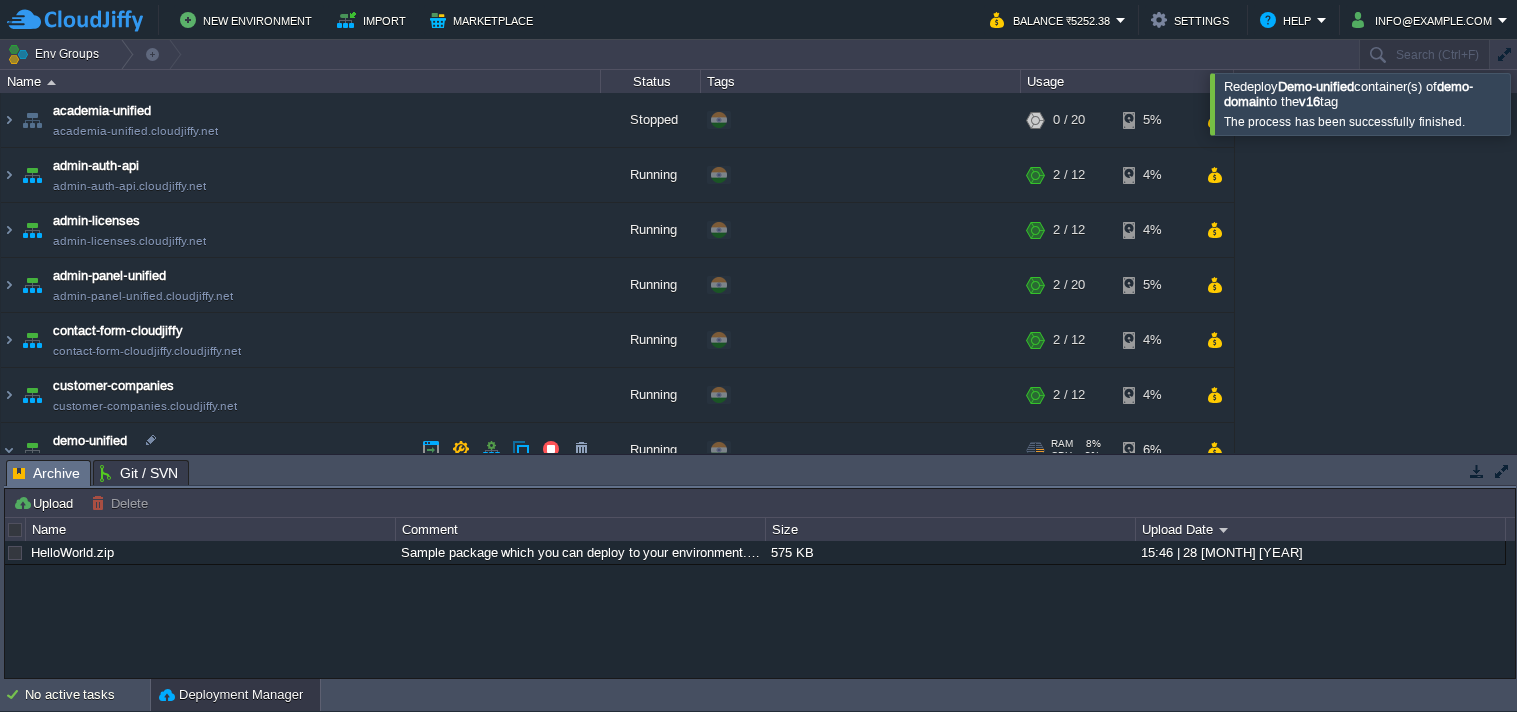 scroll, scrollTop: 0, scrollLeft: 0, axis: both 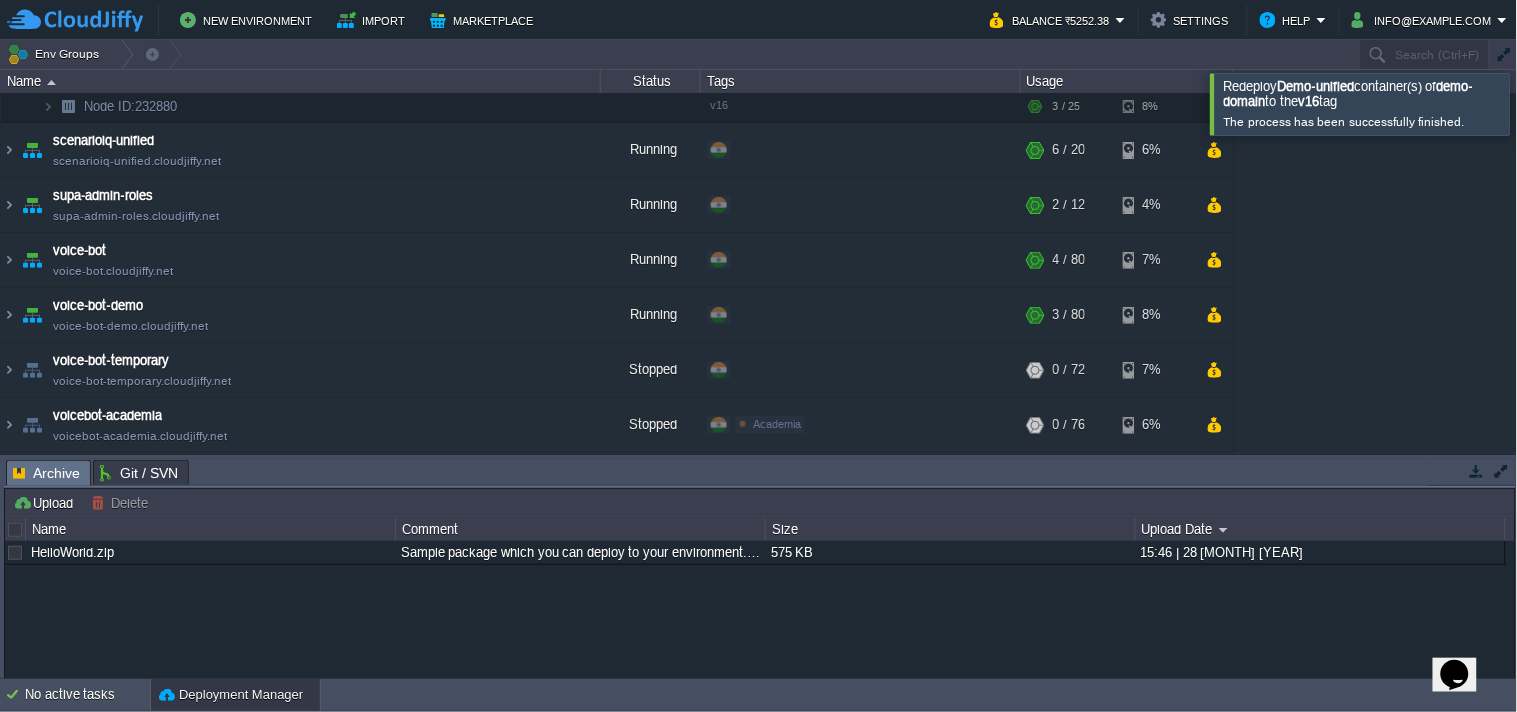 click on "academia-unified academia-unified.cloudjiffy.net Stopped                                 + Add to Env Group                                                                                                                                                            RAM                 0%                                         CPU                 0%                             0 / 20                    5%       admin-auth-api admin-auth-api.cloudjiffy.net Running                                 + Add to Env Group                                                                                                                                                            RAM                 8%                                         CPU                 2%                             2 / 12                    4%       admin-licenses admin-licenses.cloudjiffy.net Running                                 + Add to Env Group                                                                                            7%" at bounding box center [617, 22] 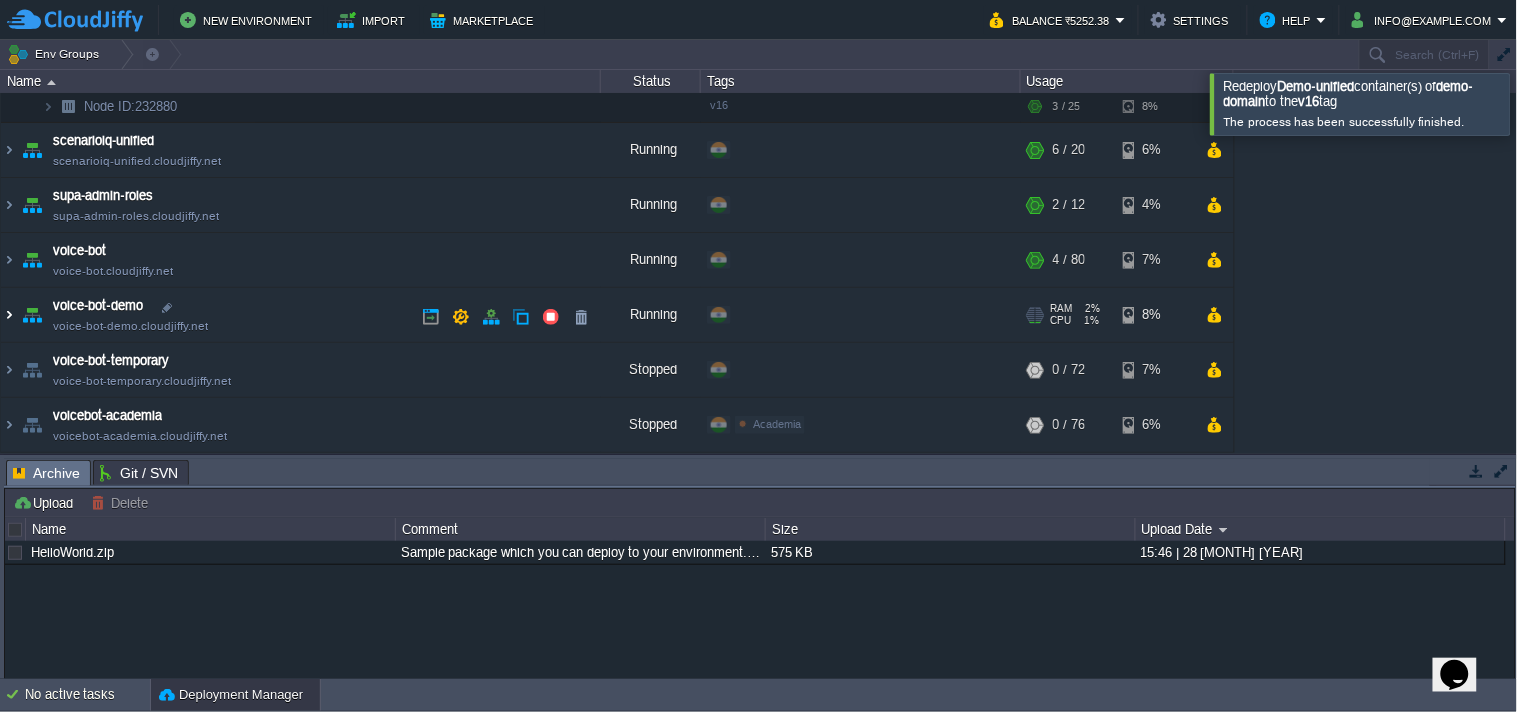click at bounding box center (9, 315) 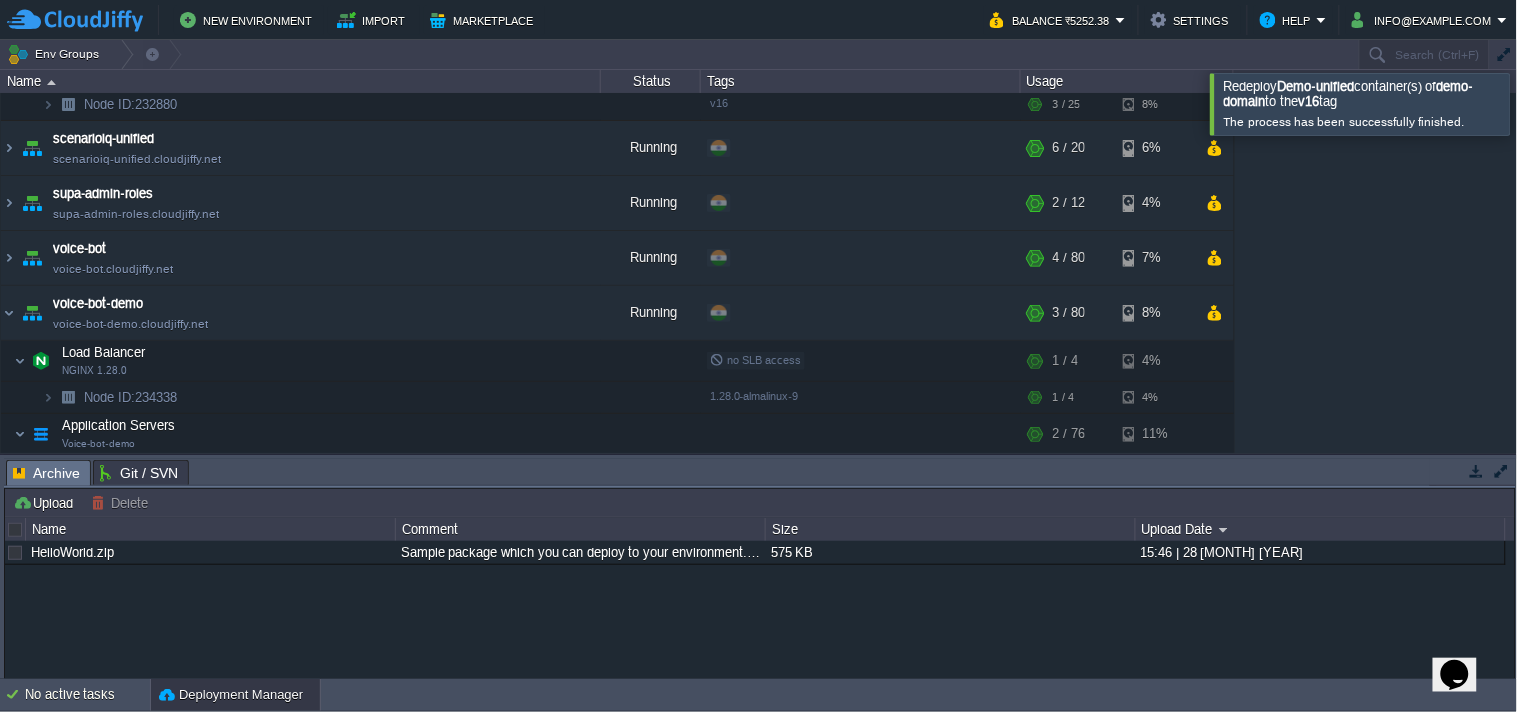 scroll, scrollTop: 614, scrollLeft: 0, axis: vertical 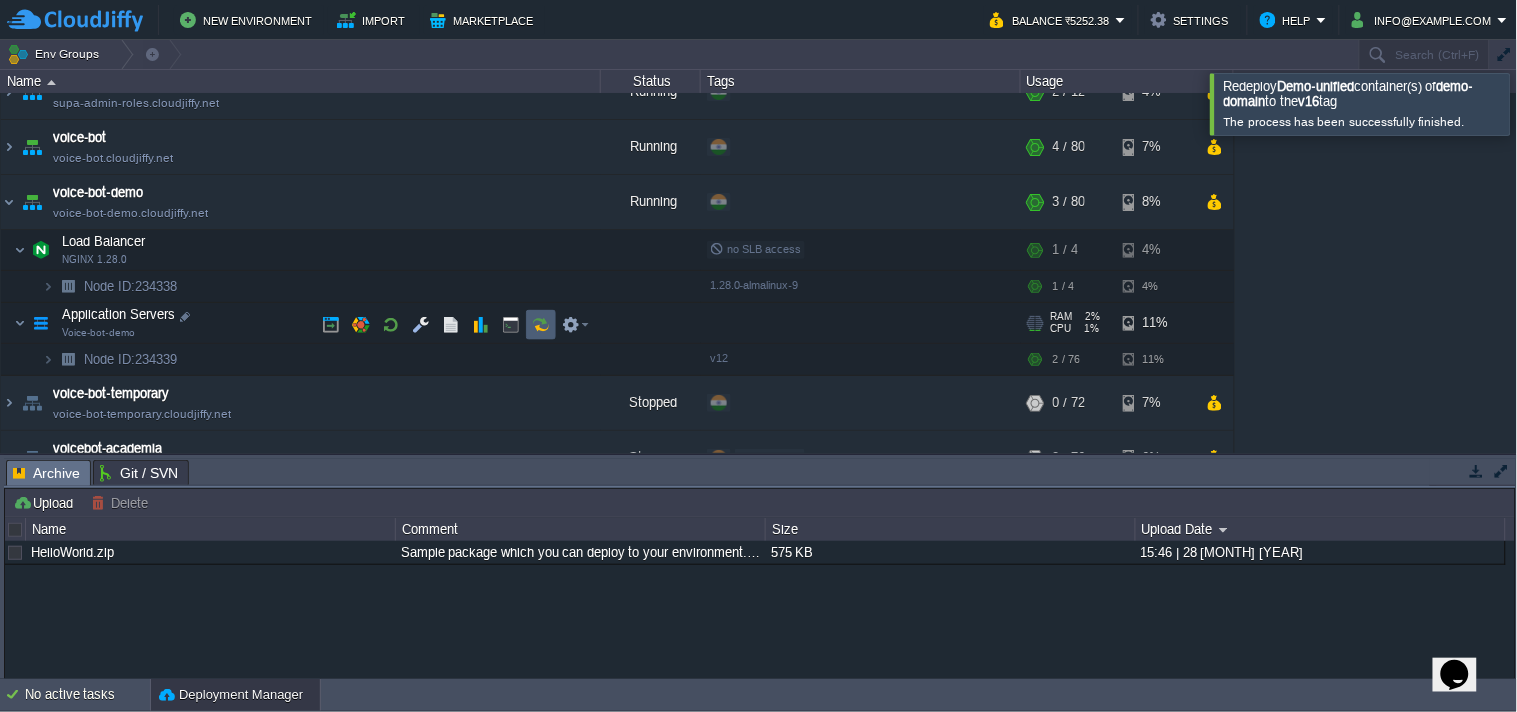 click at bounding box center [541, 325] 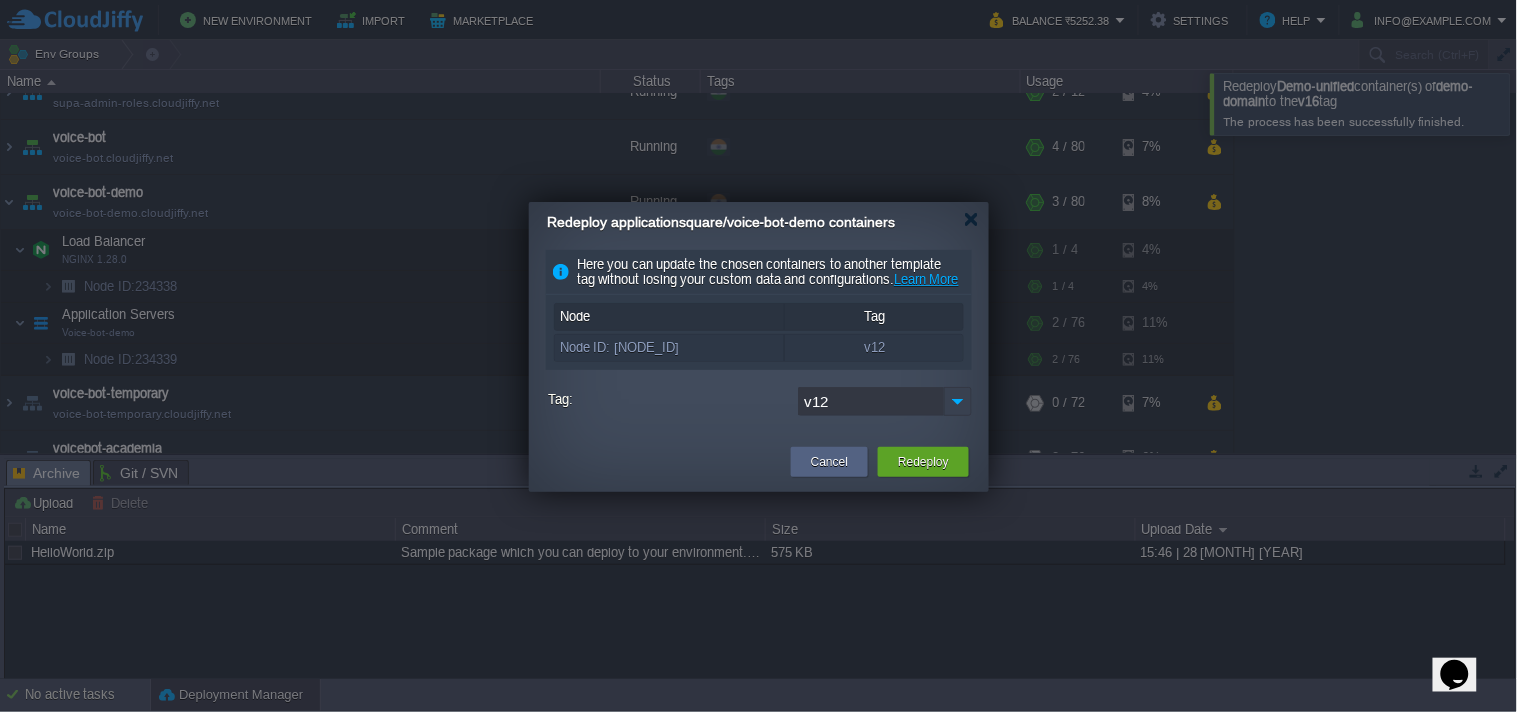 click at bounding box center (958, 401) 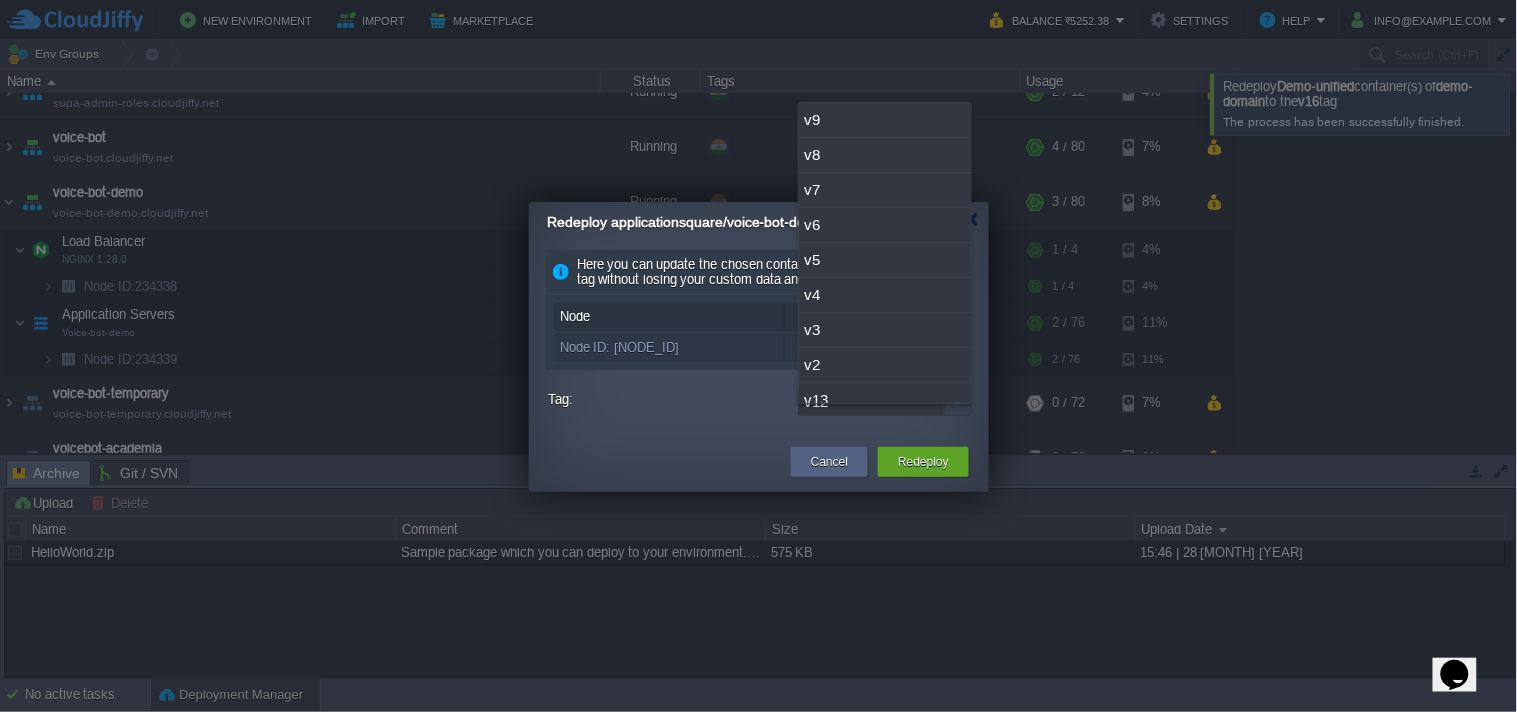 scroll, scrollTop: 51, scrollLeft: 0, axis: vertical 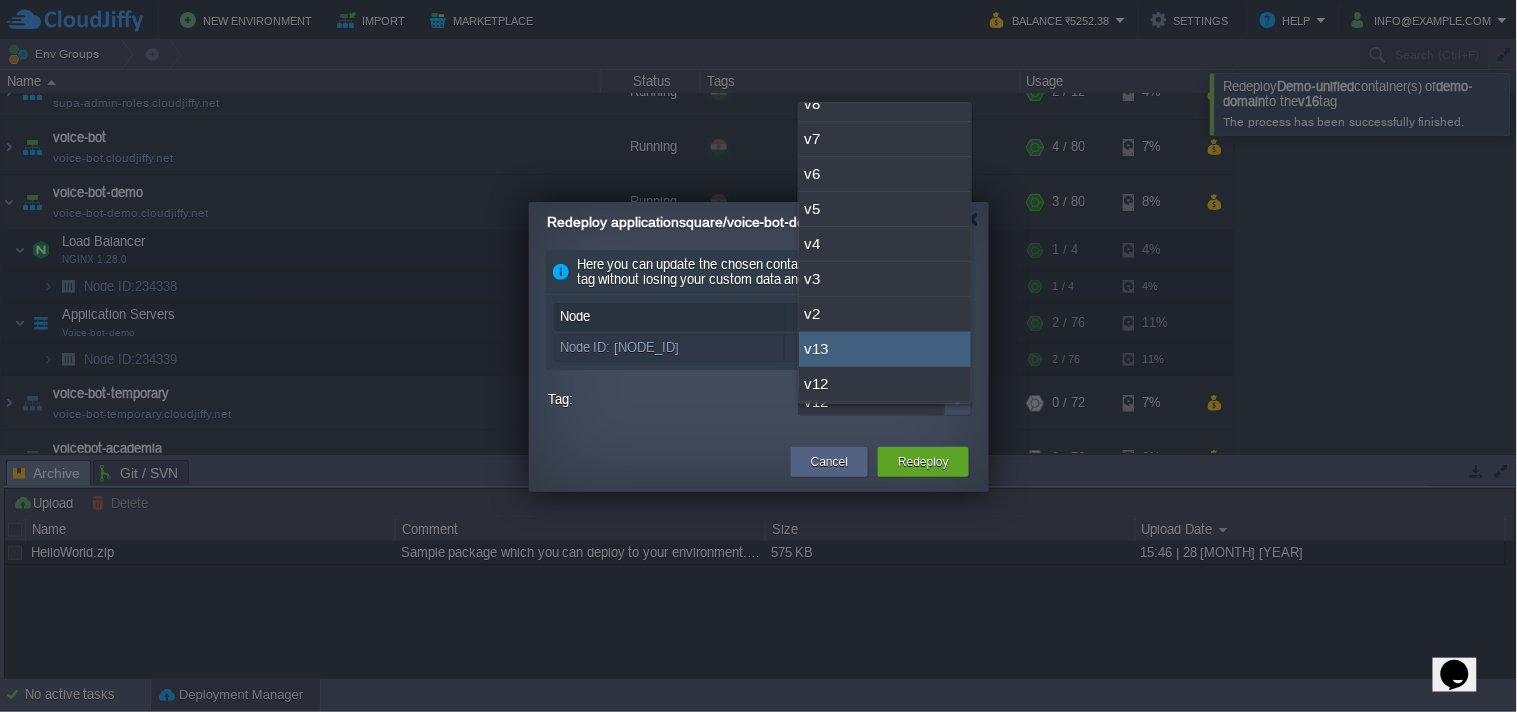 click on "v13" at bounding box center [885, 349] 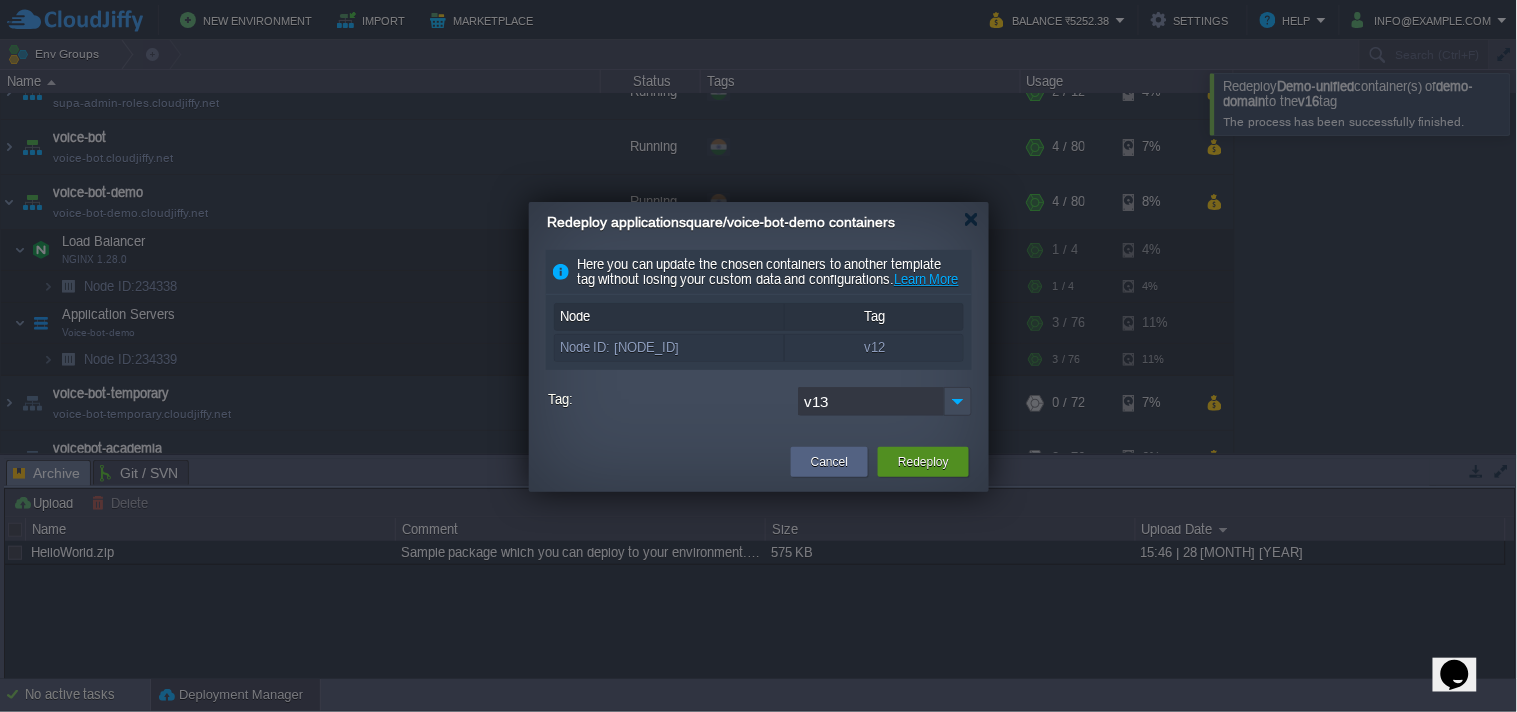 click on "Redeploy" at bounding box center (923, 462) 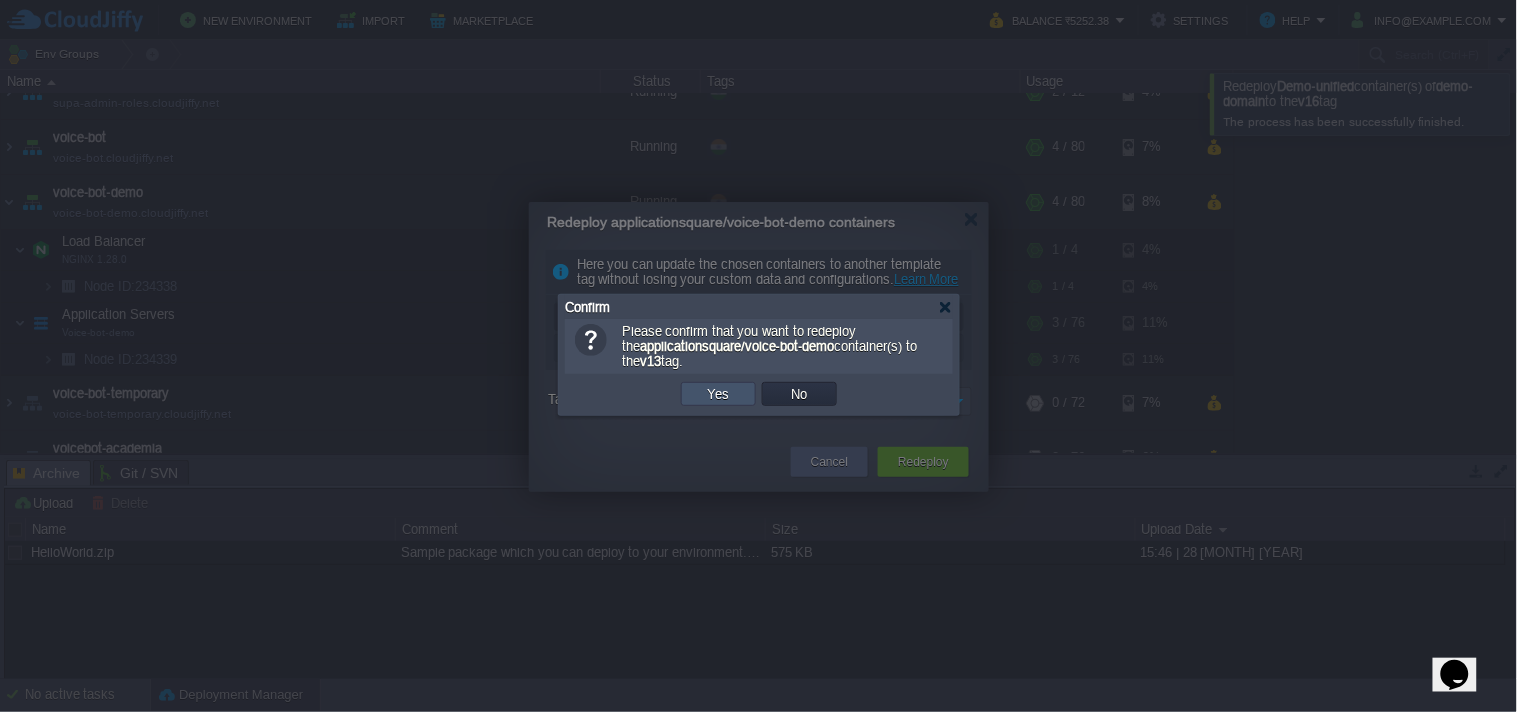 click on "Yes" at bounding box center [719, 394] 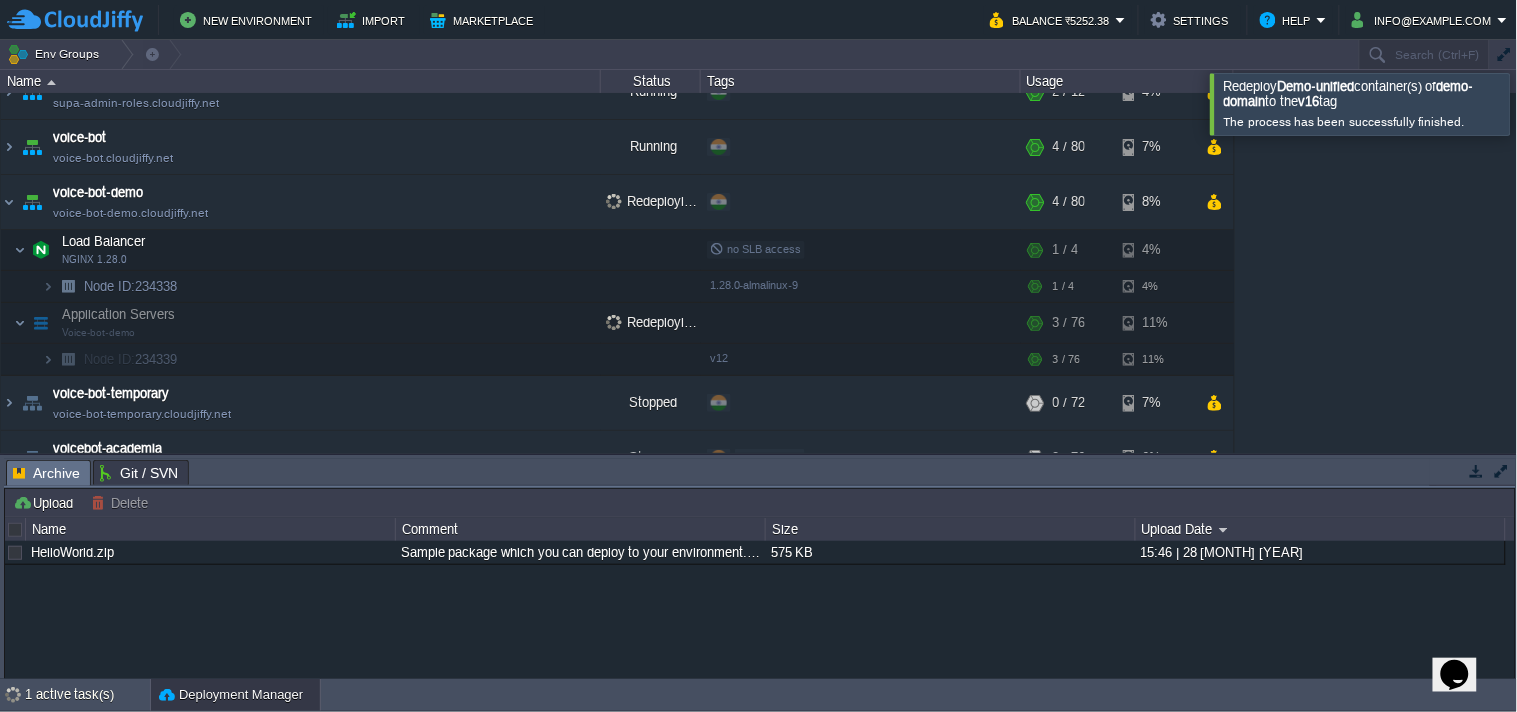 click at bounding box center [1477, 471] 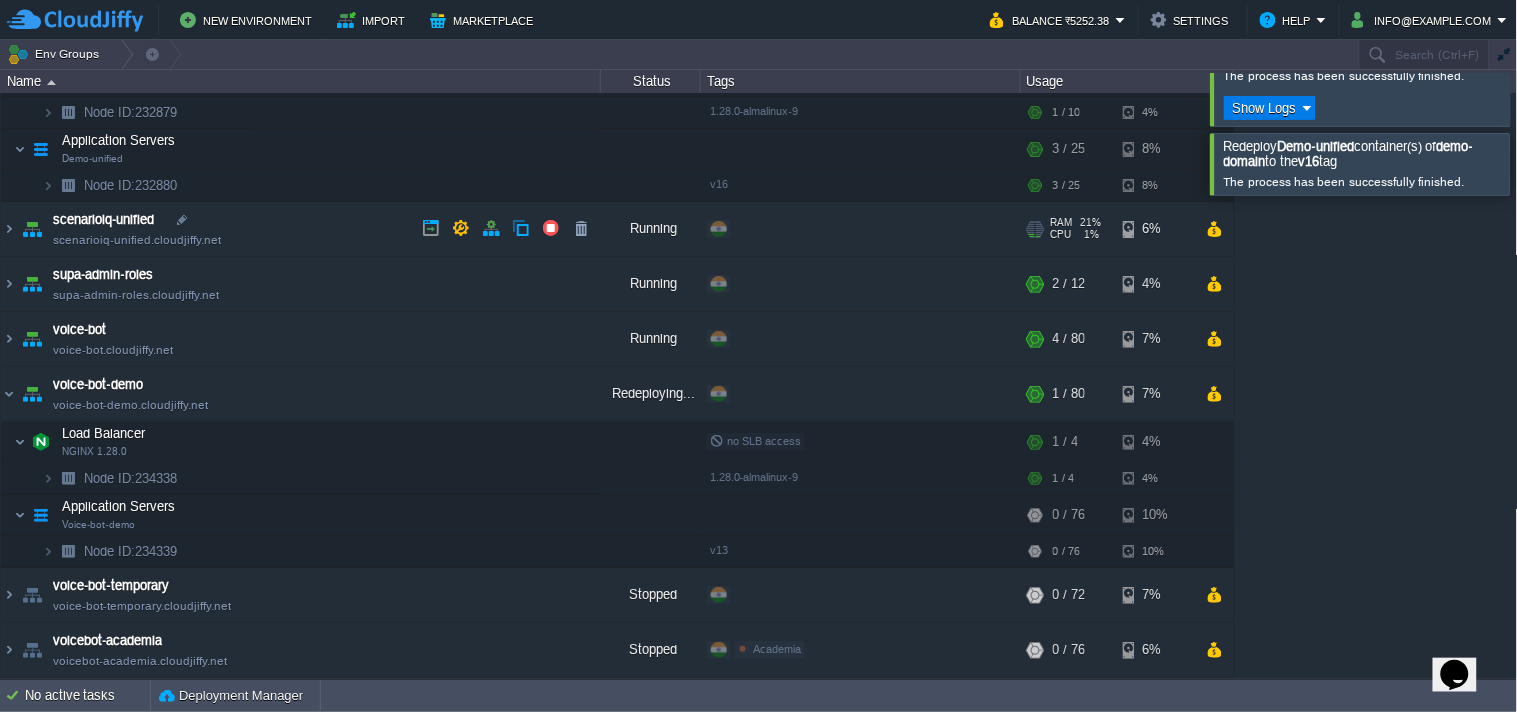 scroll, scrollTop: 277, scrollLeft: 0, axis: vertical 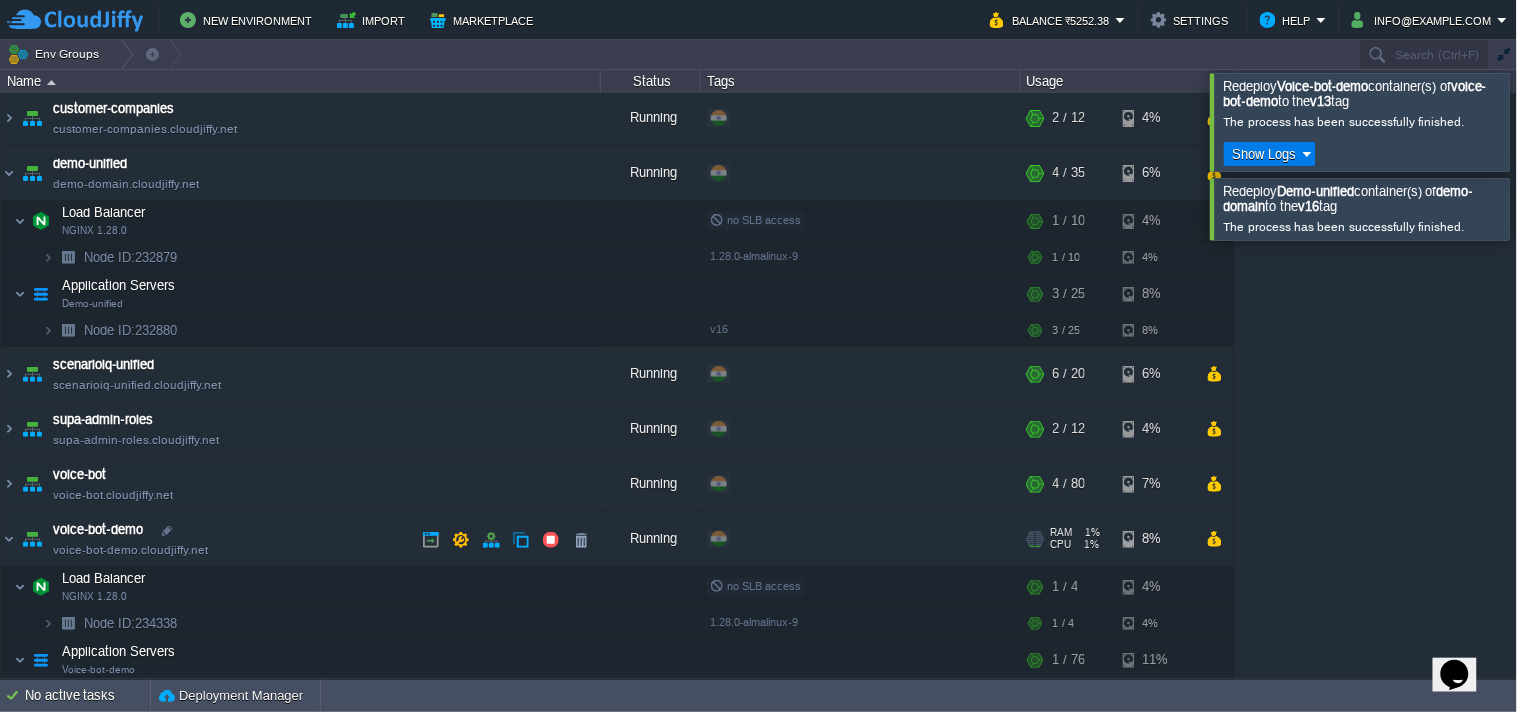 click on "voice-bot-demo.cloudjiffy.net" at bounding box center (130, 550) 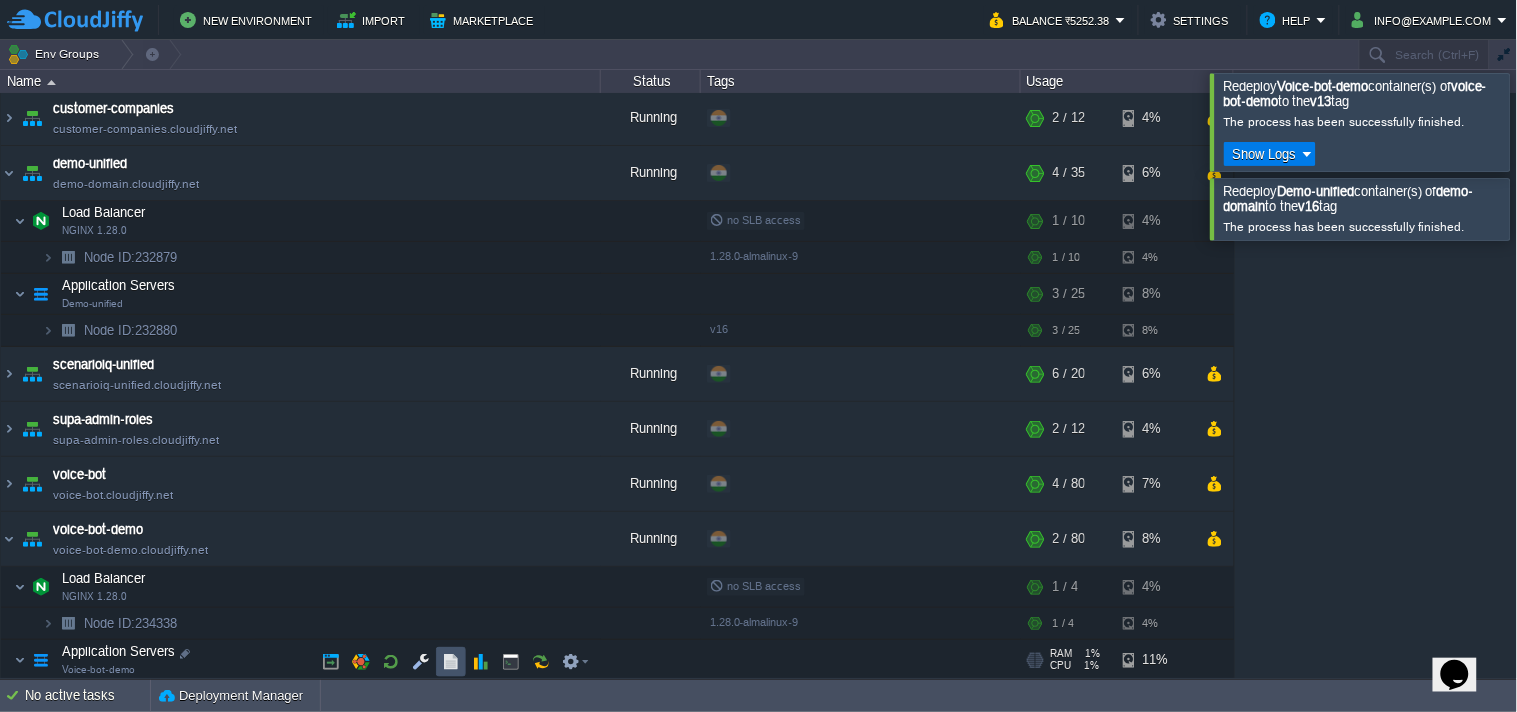 click at bounding box center (451, 662) 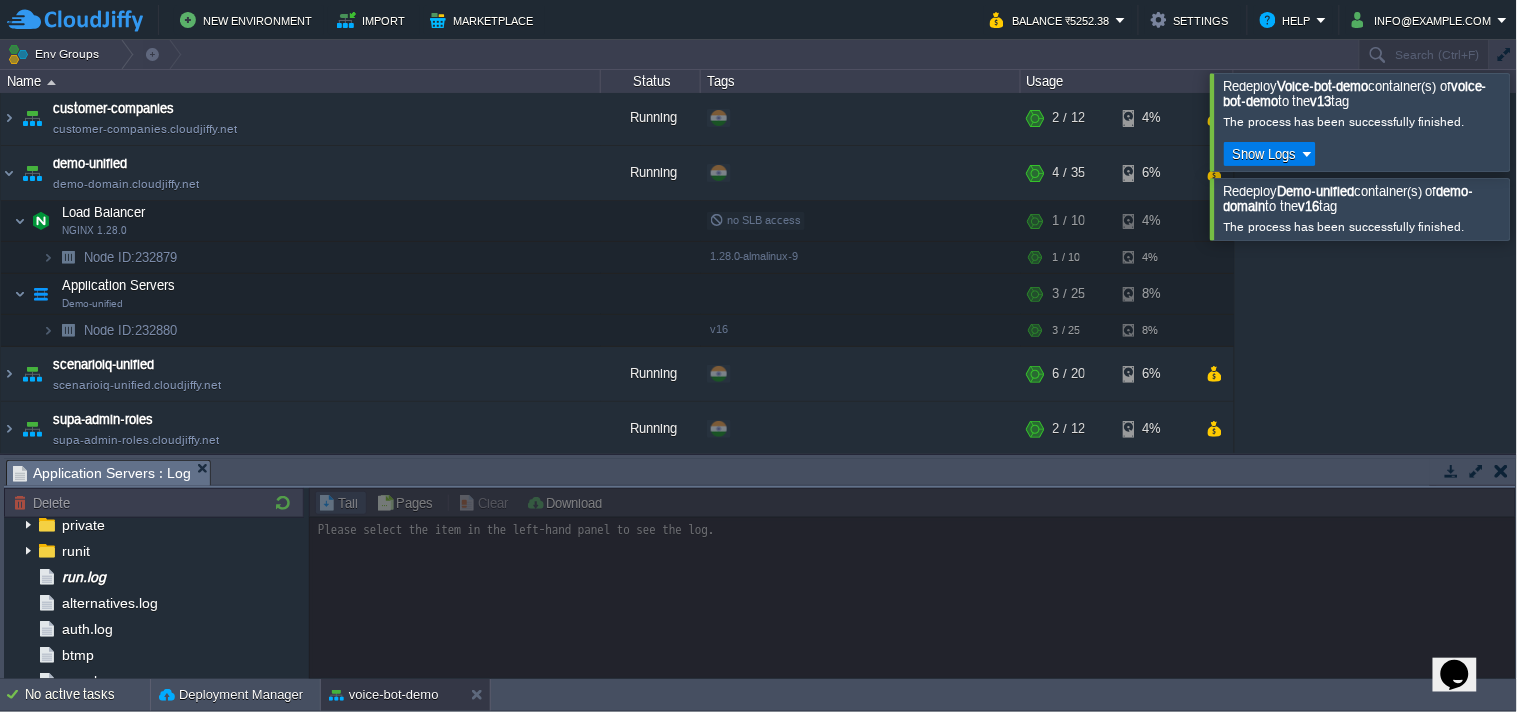 scroll, scrollTop: 125, scrollLeft: 0, axis: vertical 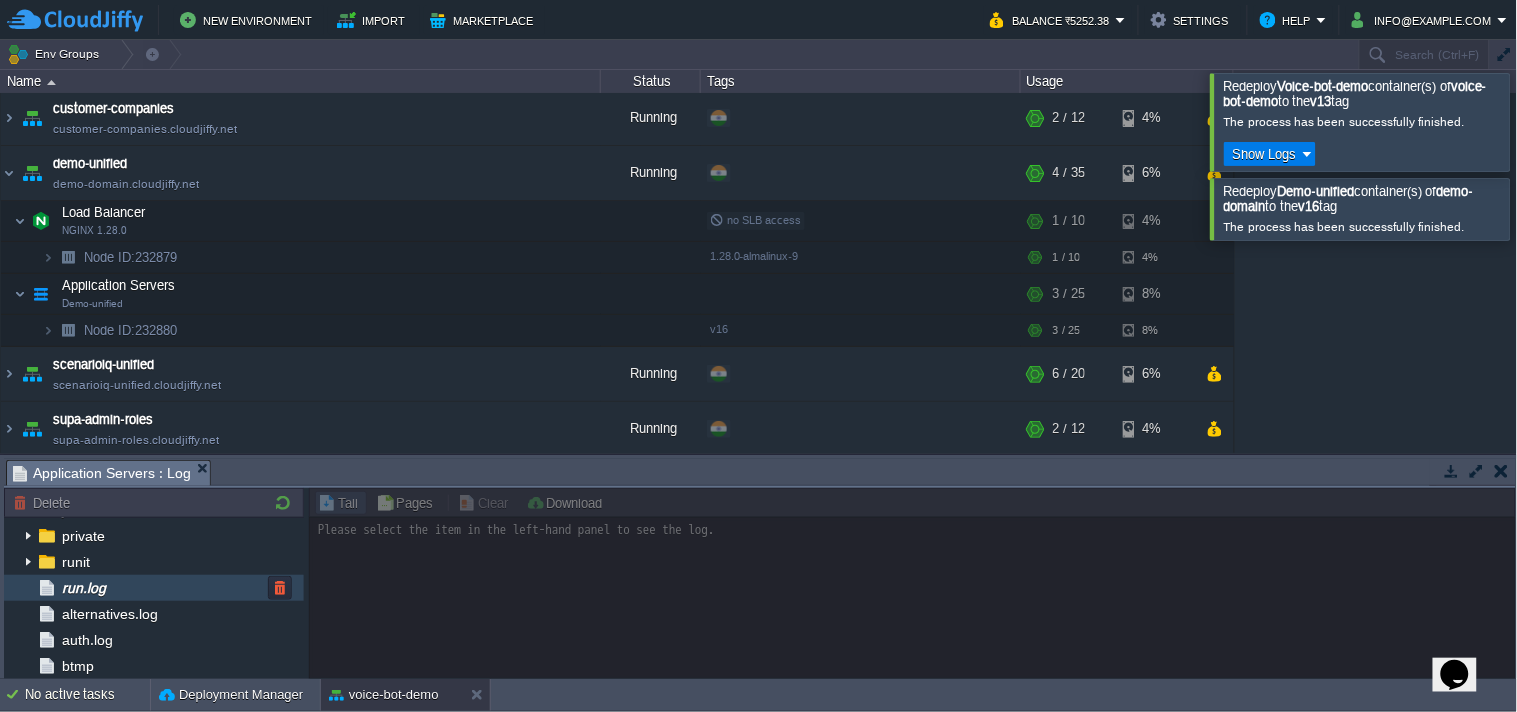 click on "run.log" at bounding box center (154, 588) 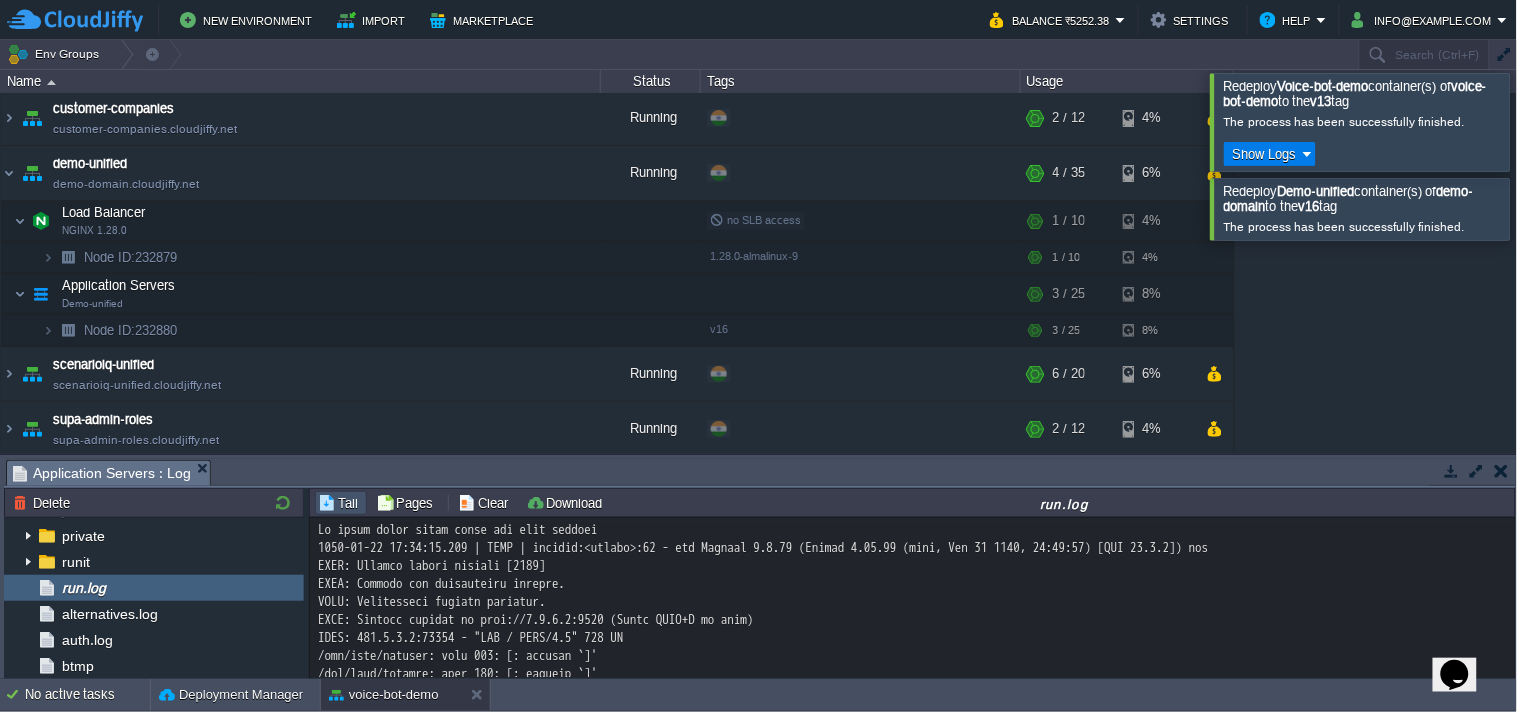 scroll, scrollTop: 105, scrollLeft: 0, axis: vertical 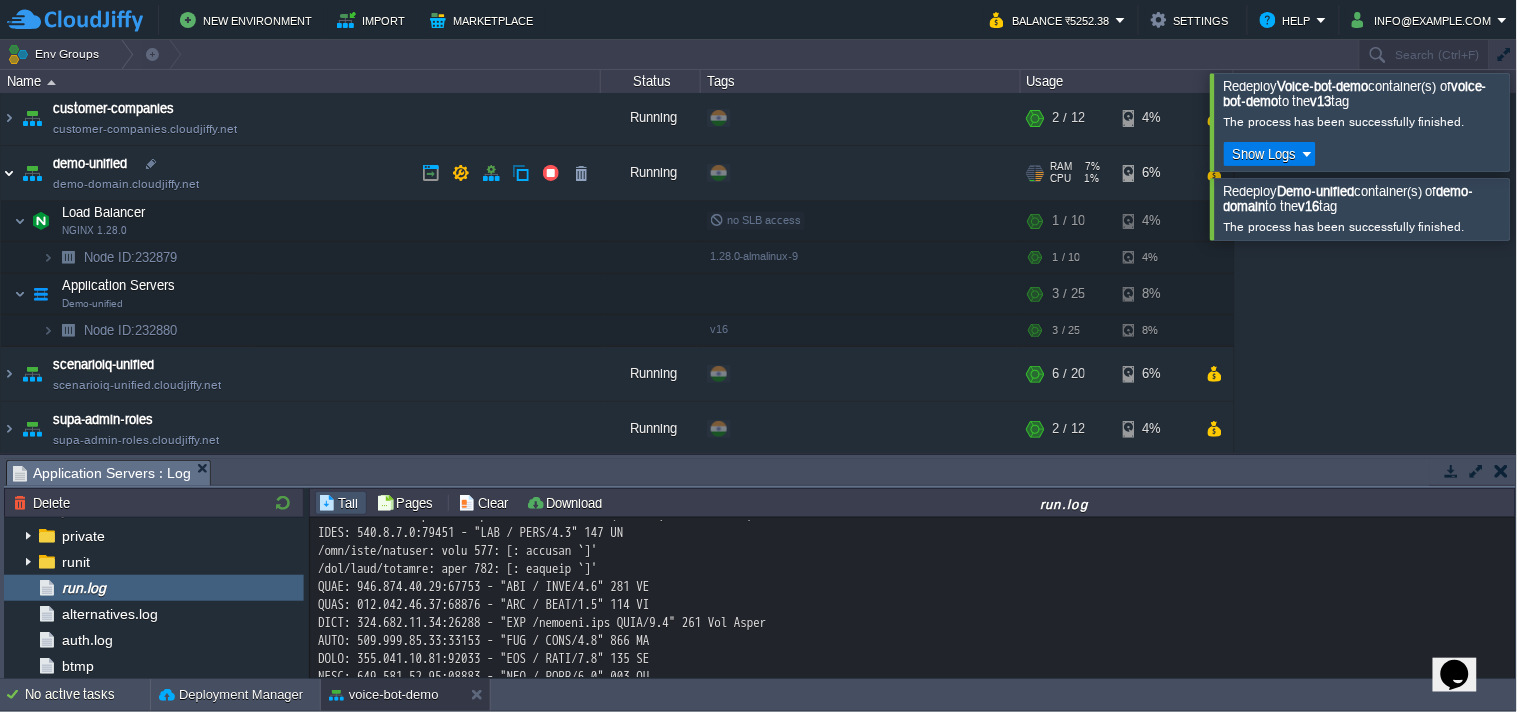click at bounding box center (9, 173) 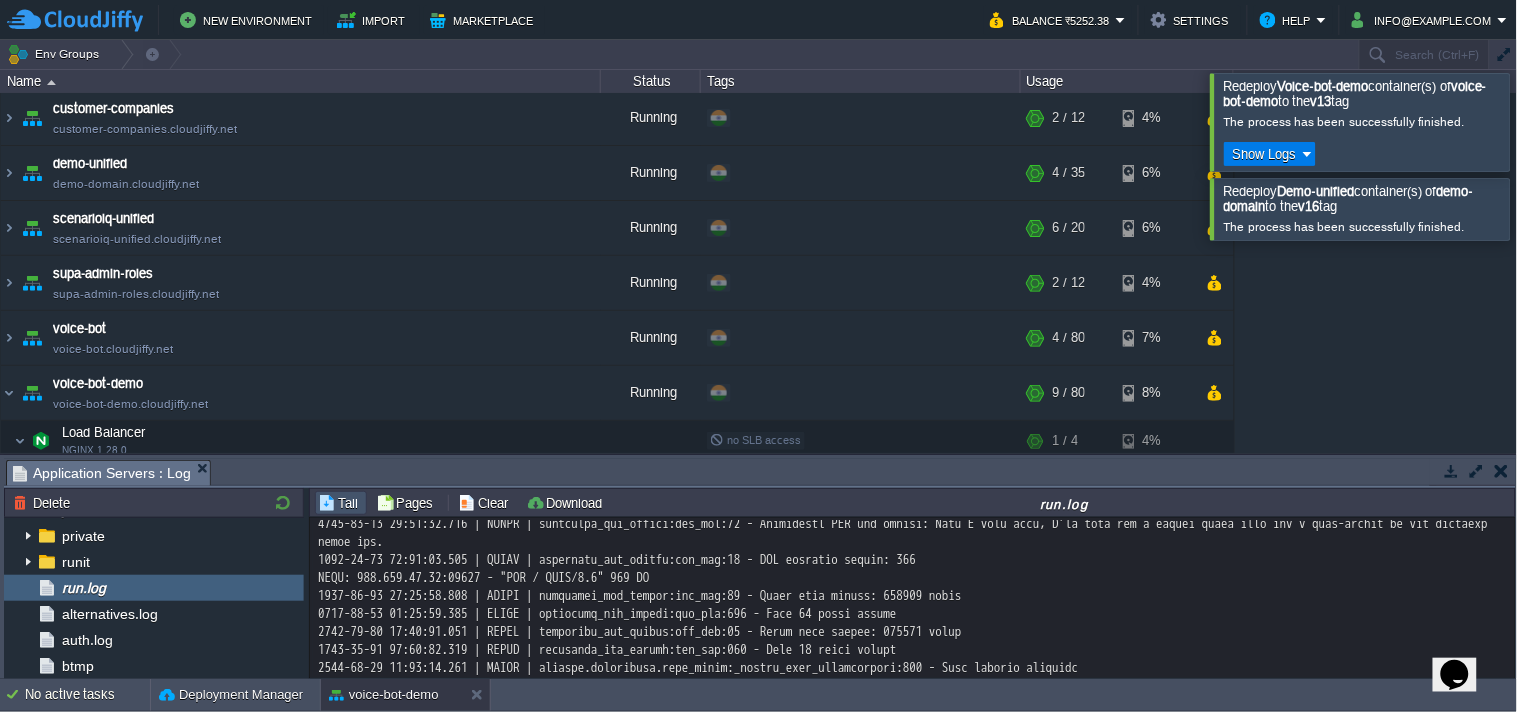 scroll, scrollTop: 6105, scrollLeft: 0, axis: vertical 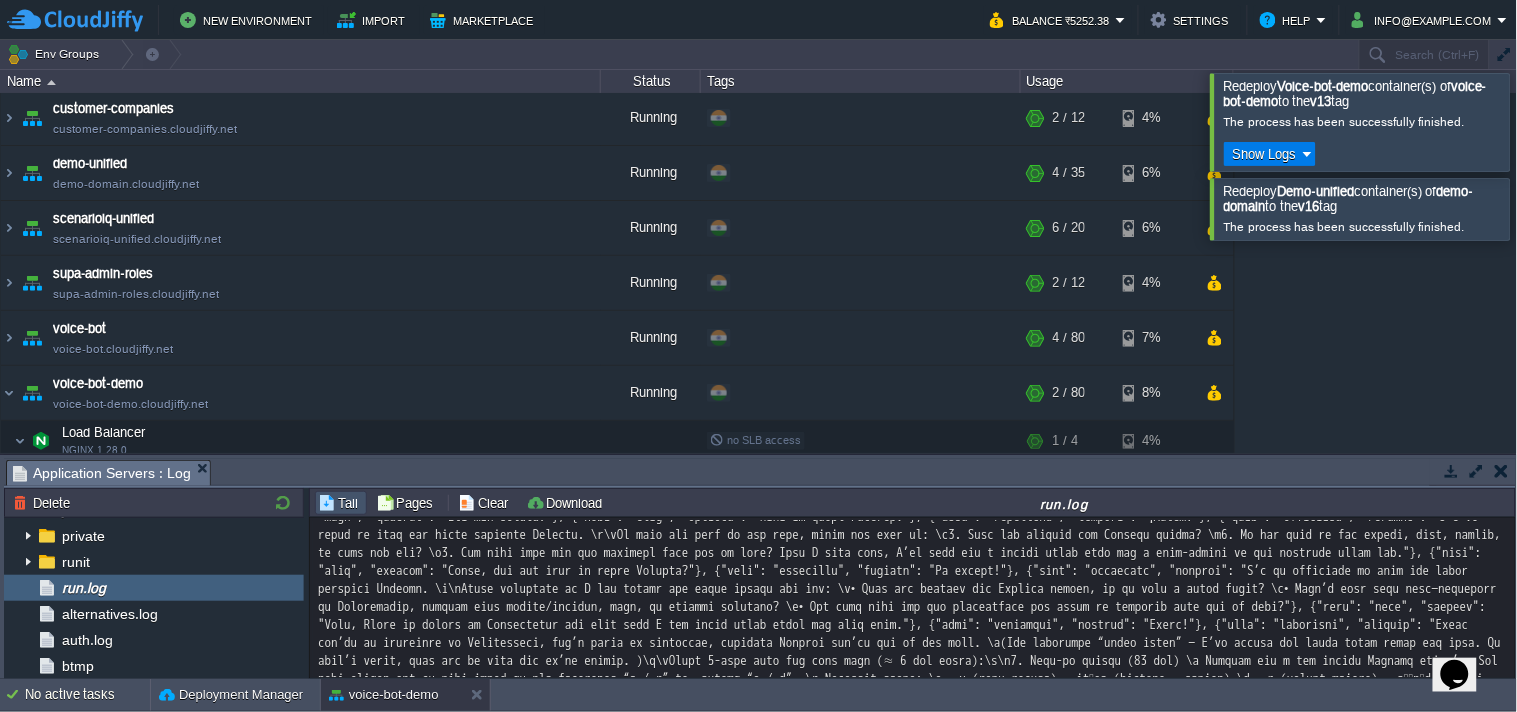 click at bounding box center (913, -12308) 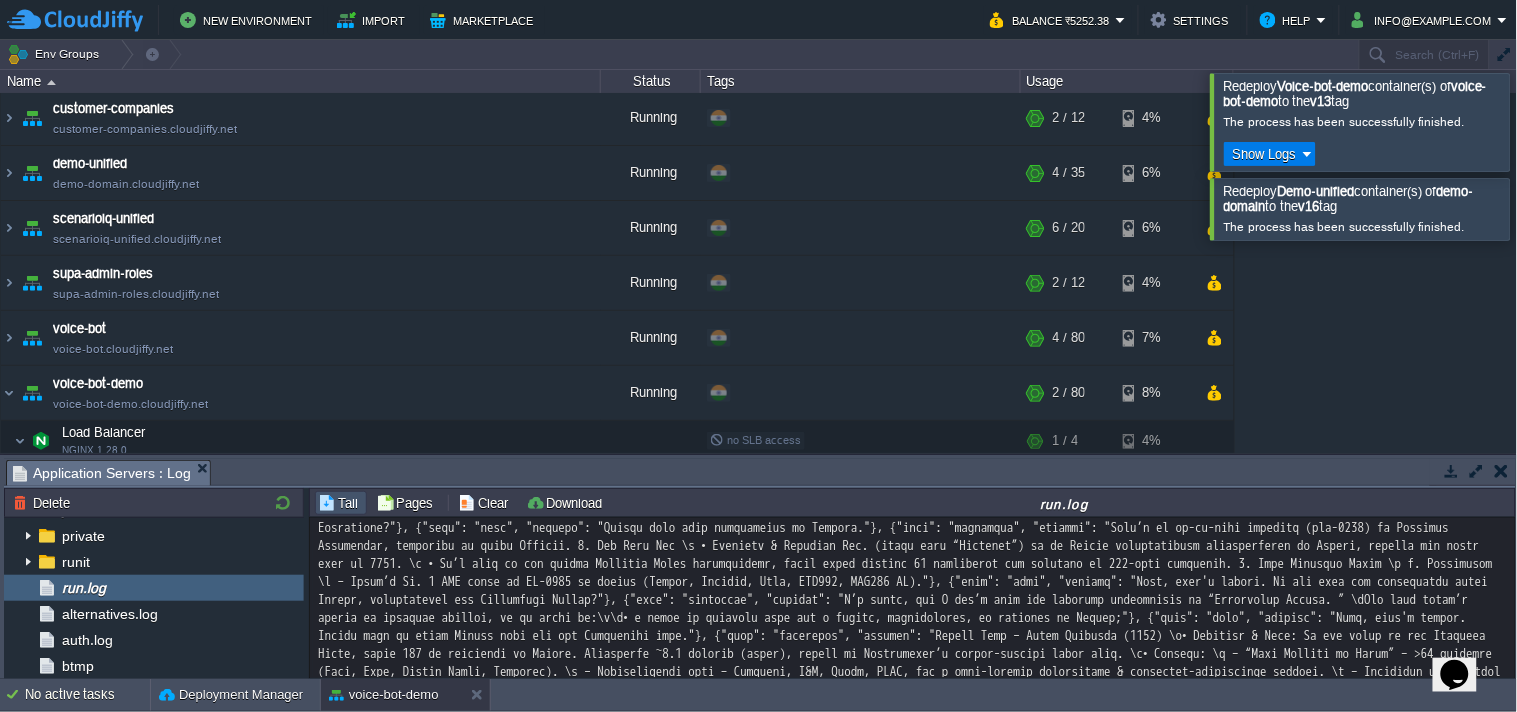 scroll, scrollTop: 22530, scrollLeft: 0, axis: vertical 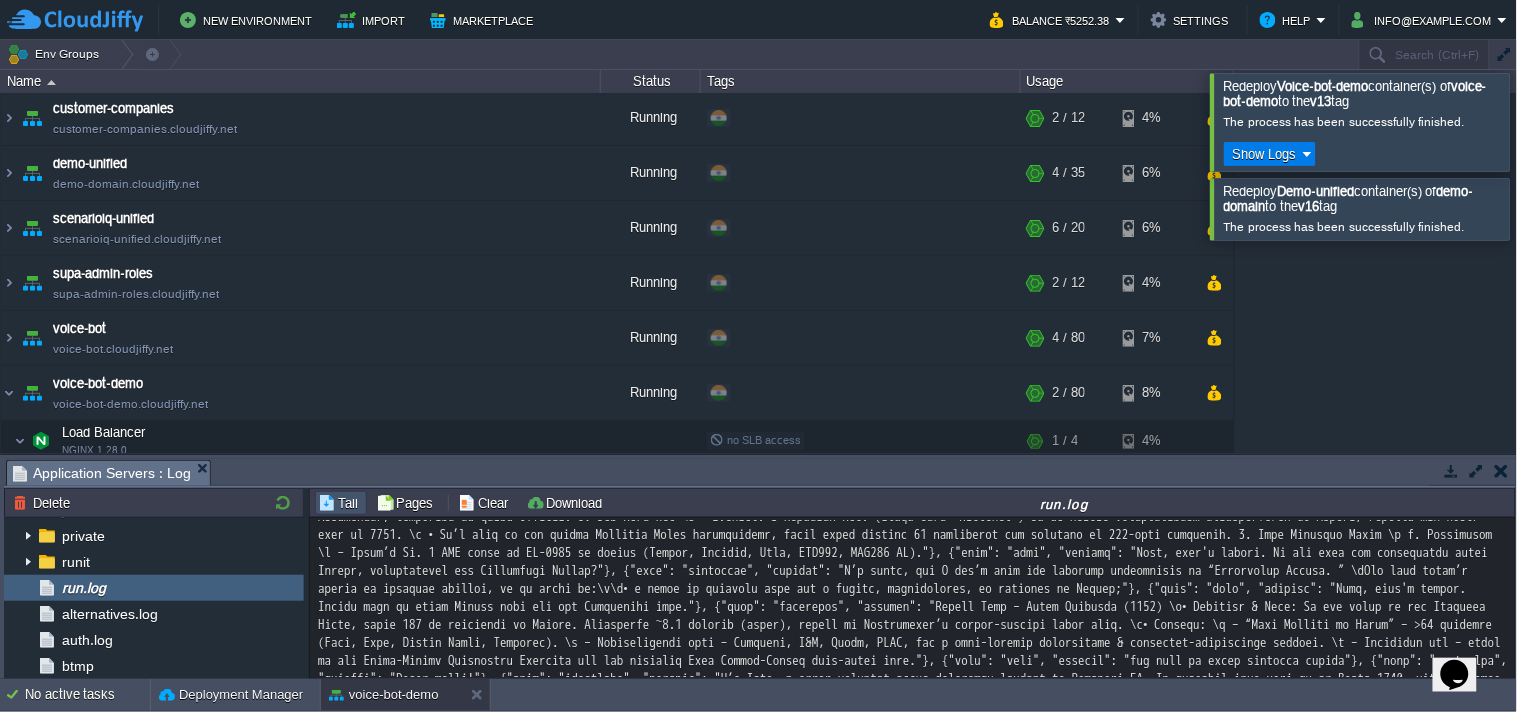 click at bounding box center [913, -5188] 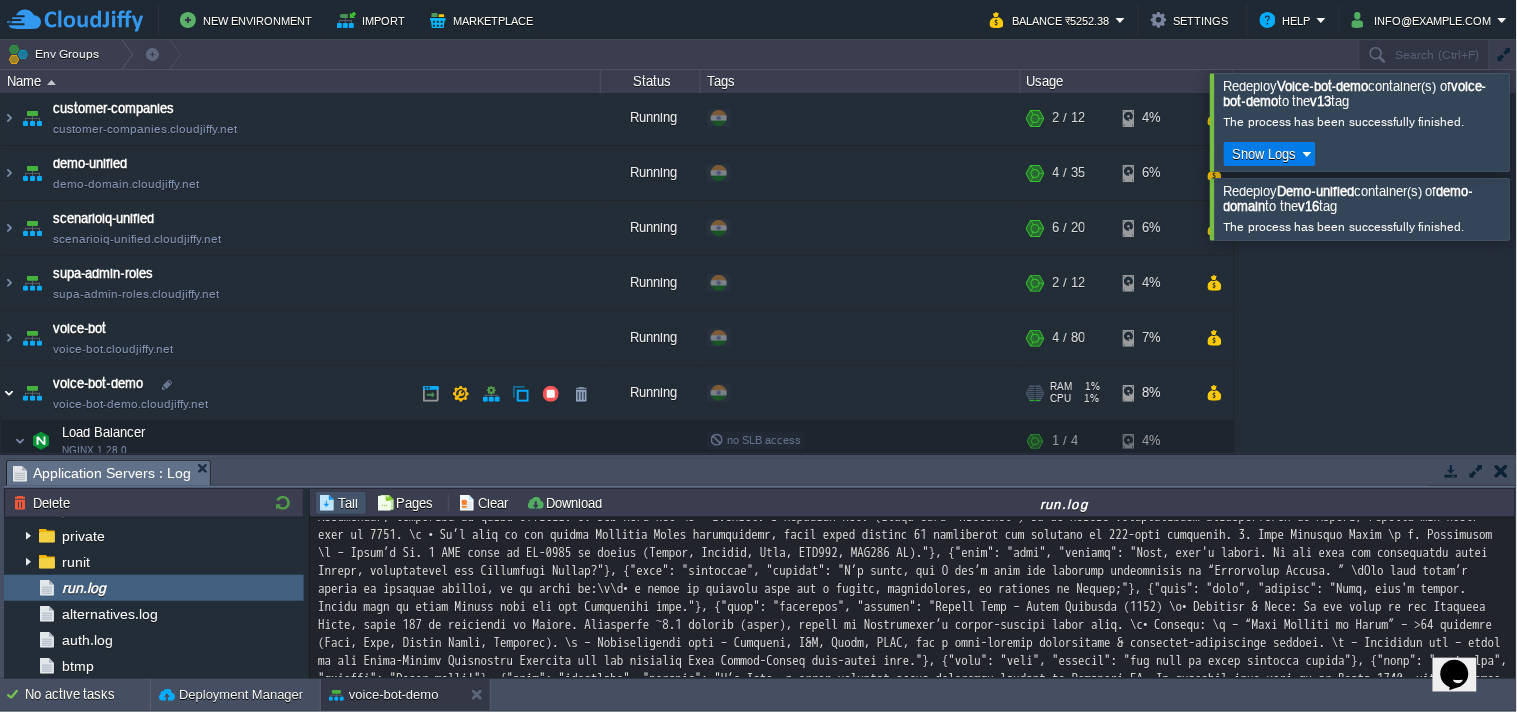 click at bounding box center [9, 393] 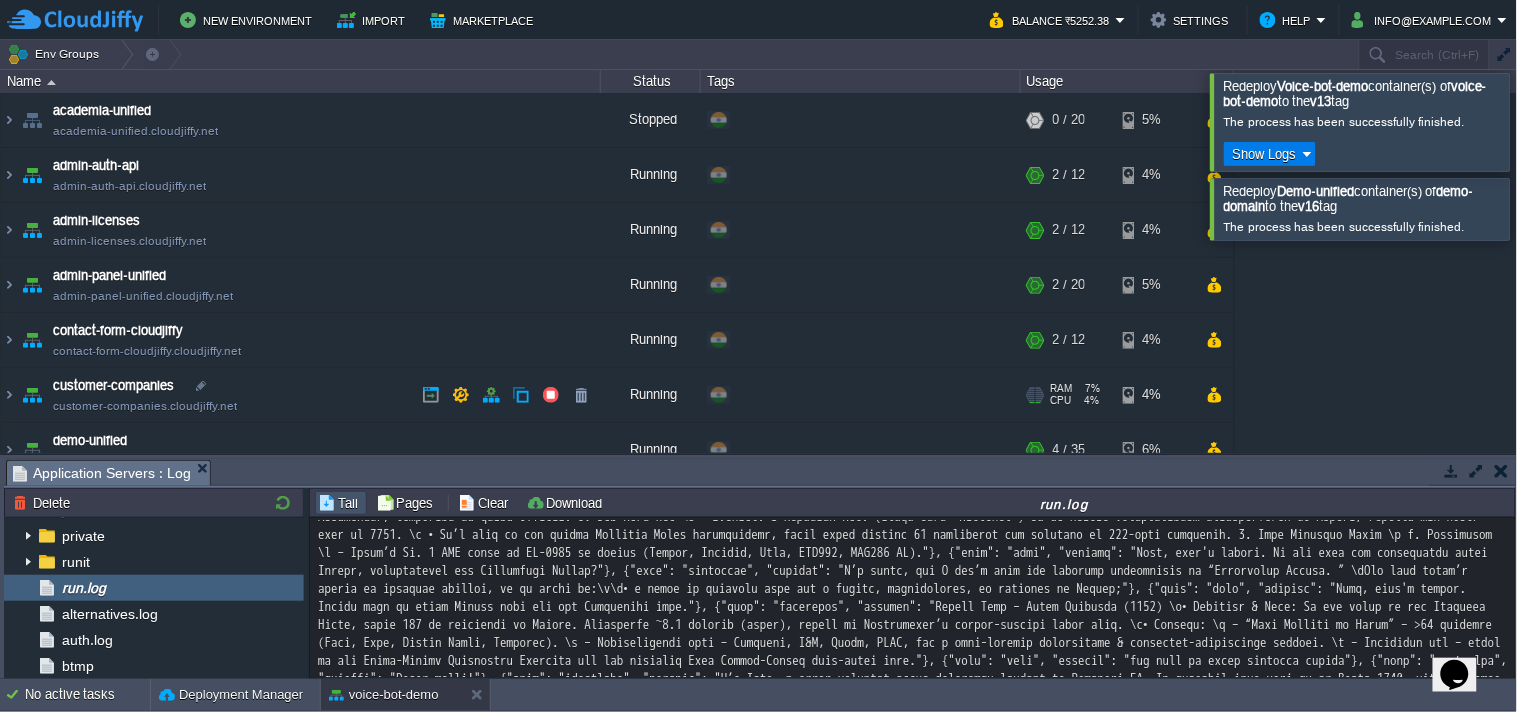 scroll, scrollTop: 111, scrollLeft: 0, axis: vertical 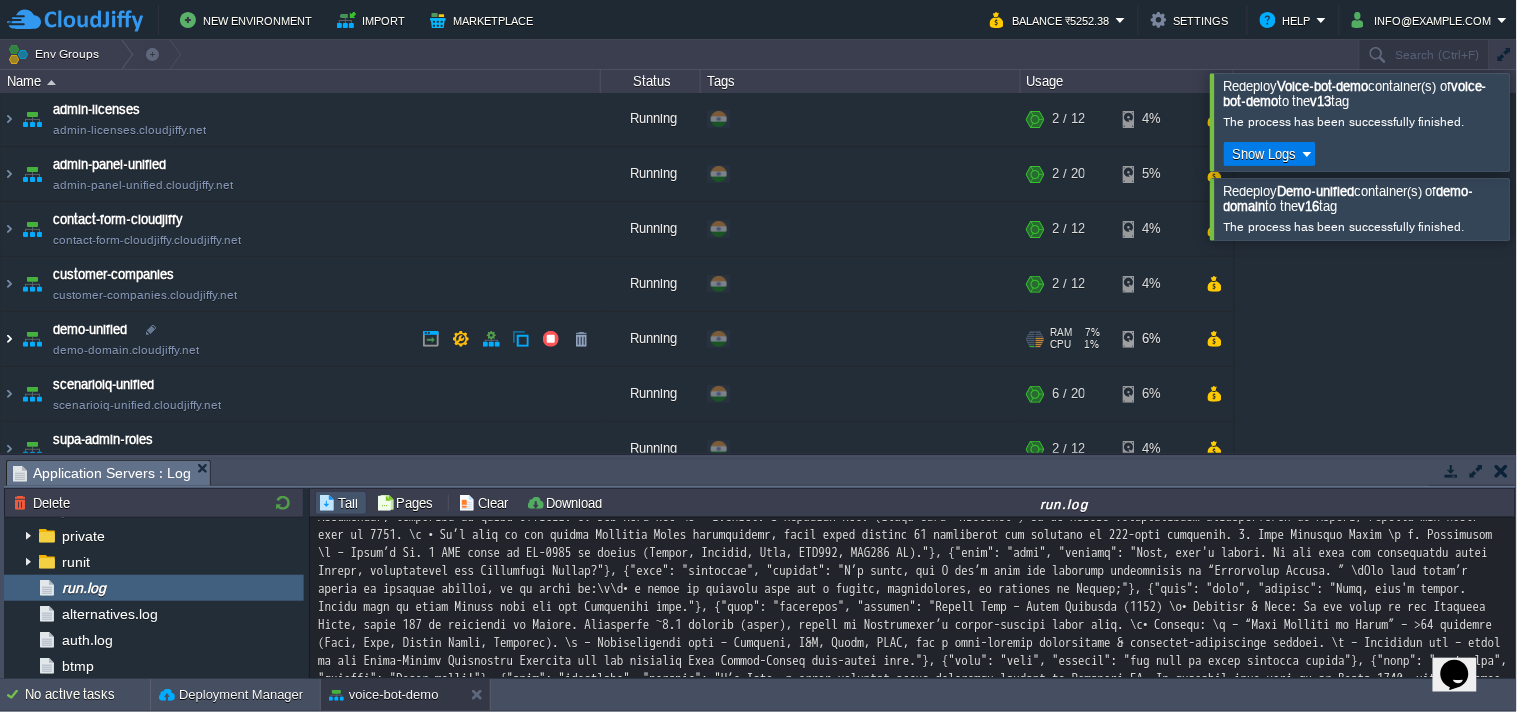 click at bounding box center (9, 339) 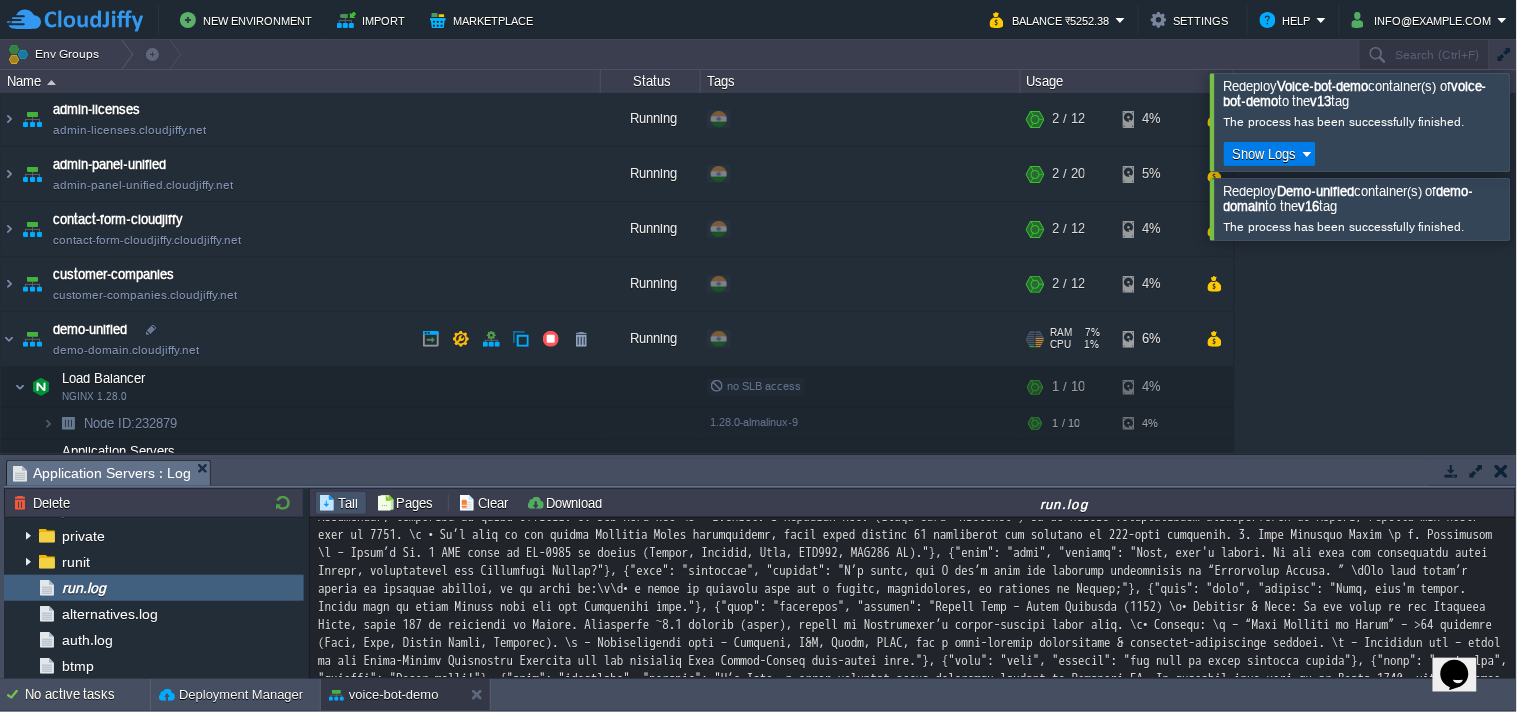 scroll, scrollTop: 222, scrollLeft: 0, axis: vertical 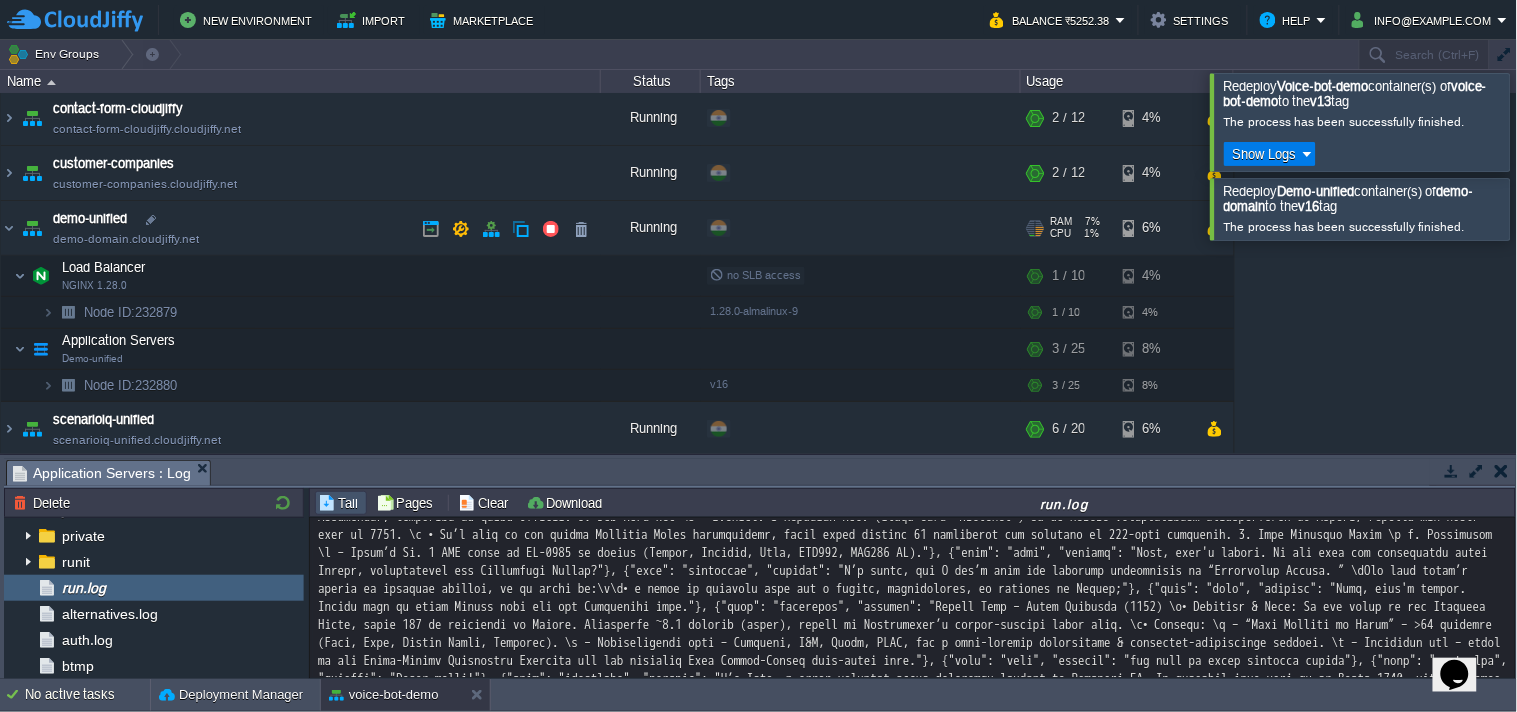 click on "demo-domain.cloudjiffy.net" at bounding box center [126, 239] 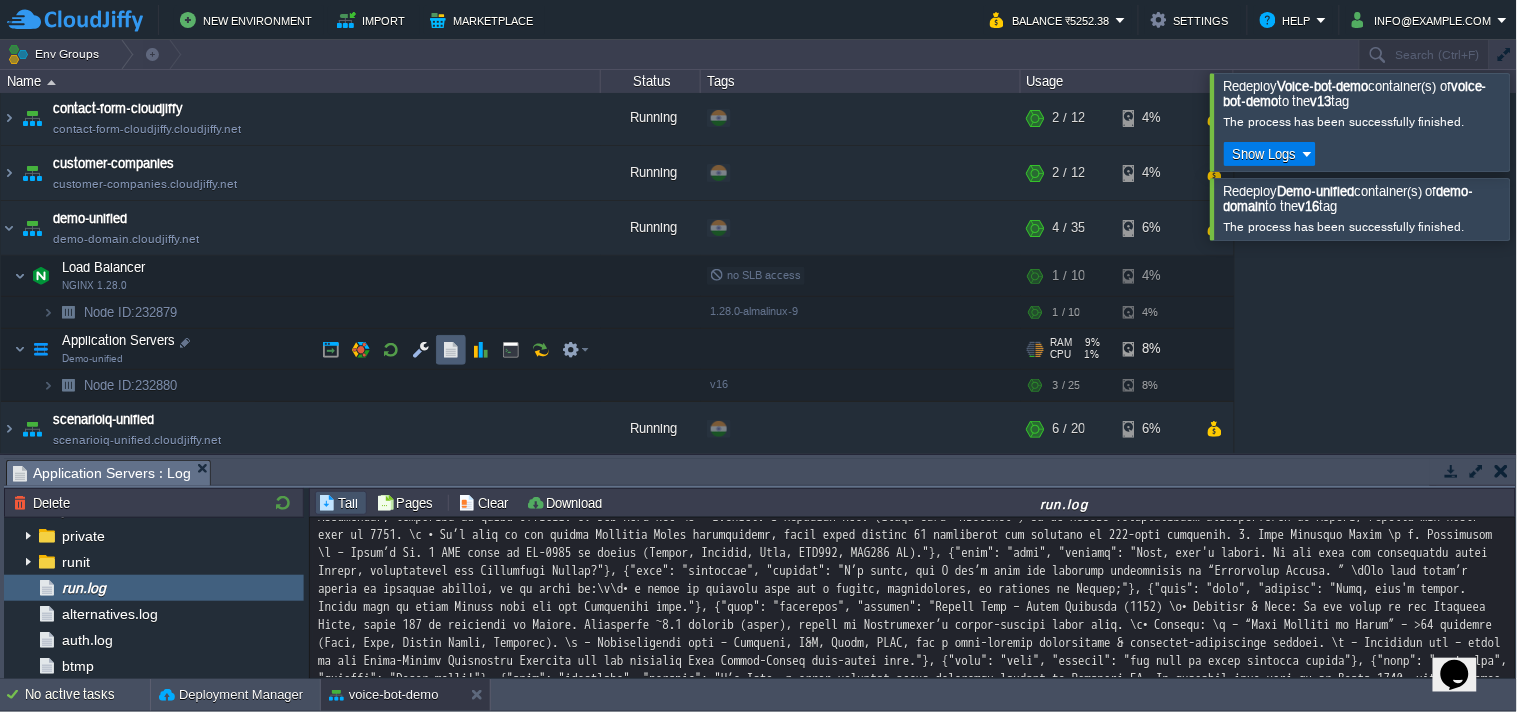click at bounding box center (451, 350) 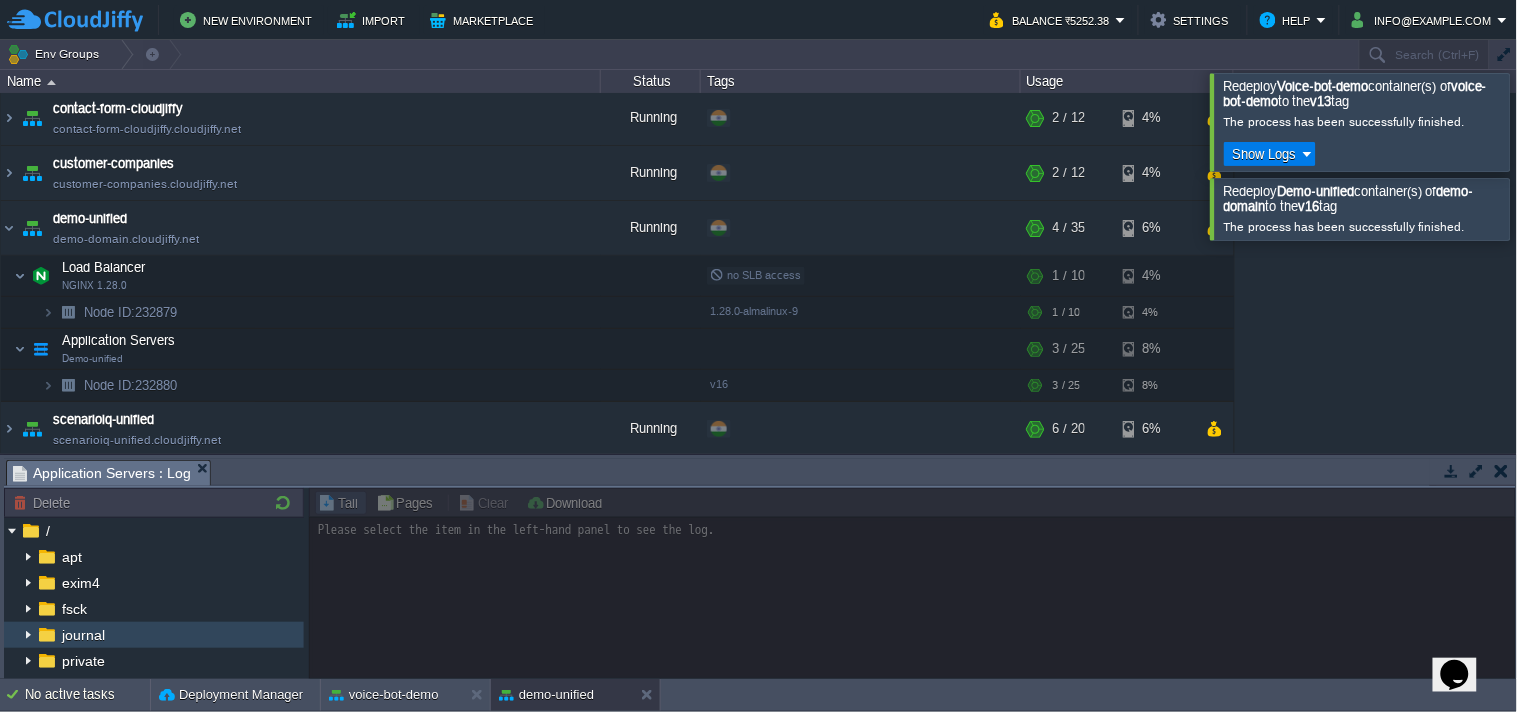 scroll, scrollTop: 111, scrollLeft: 0, axis: vertical 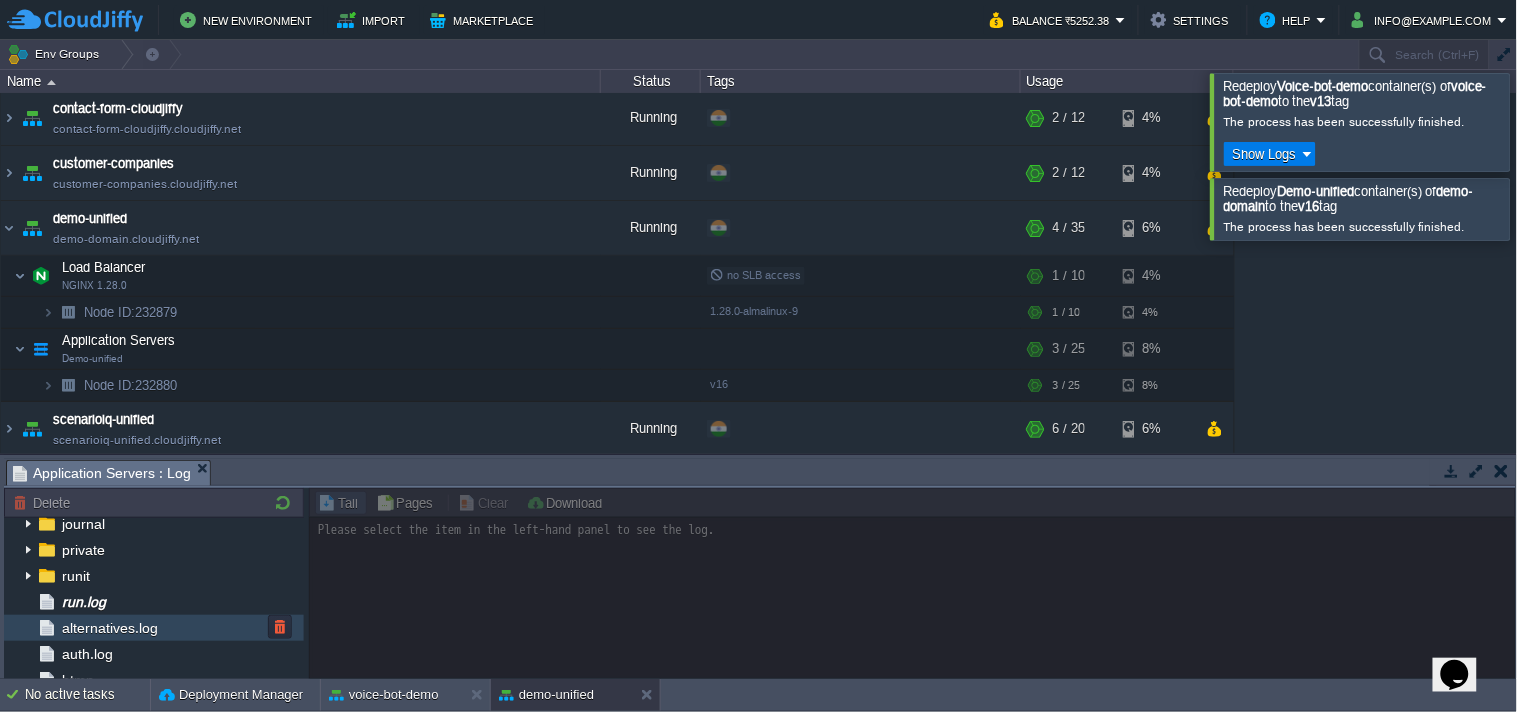 click on "run.log" at bounding box center (83, 602) 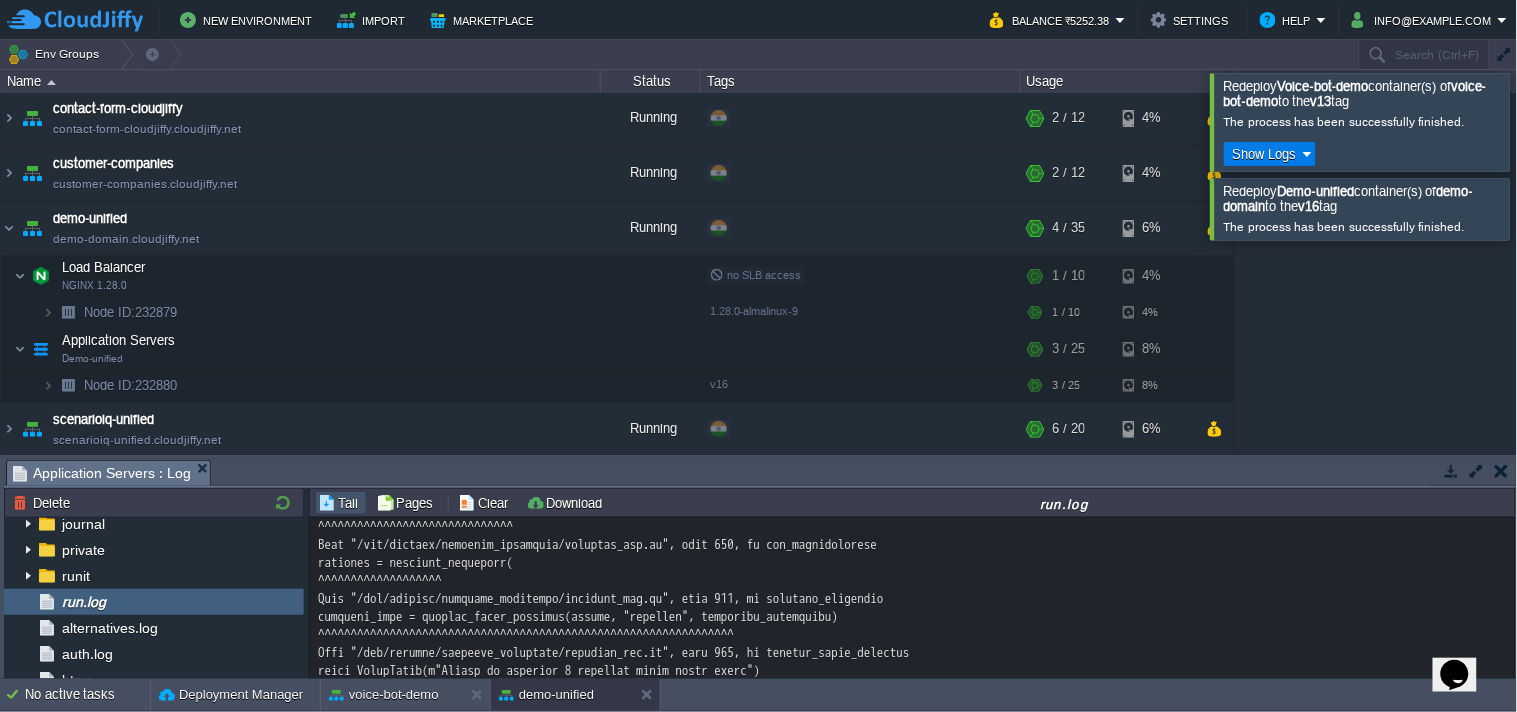 scroll, scrollTop: 11303, scrollLeft: 0, axis: vertical 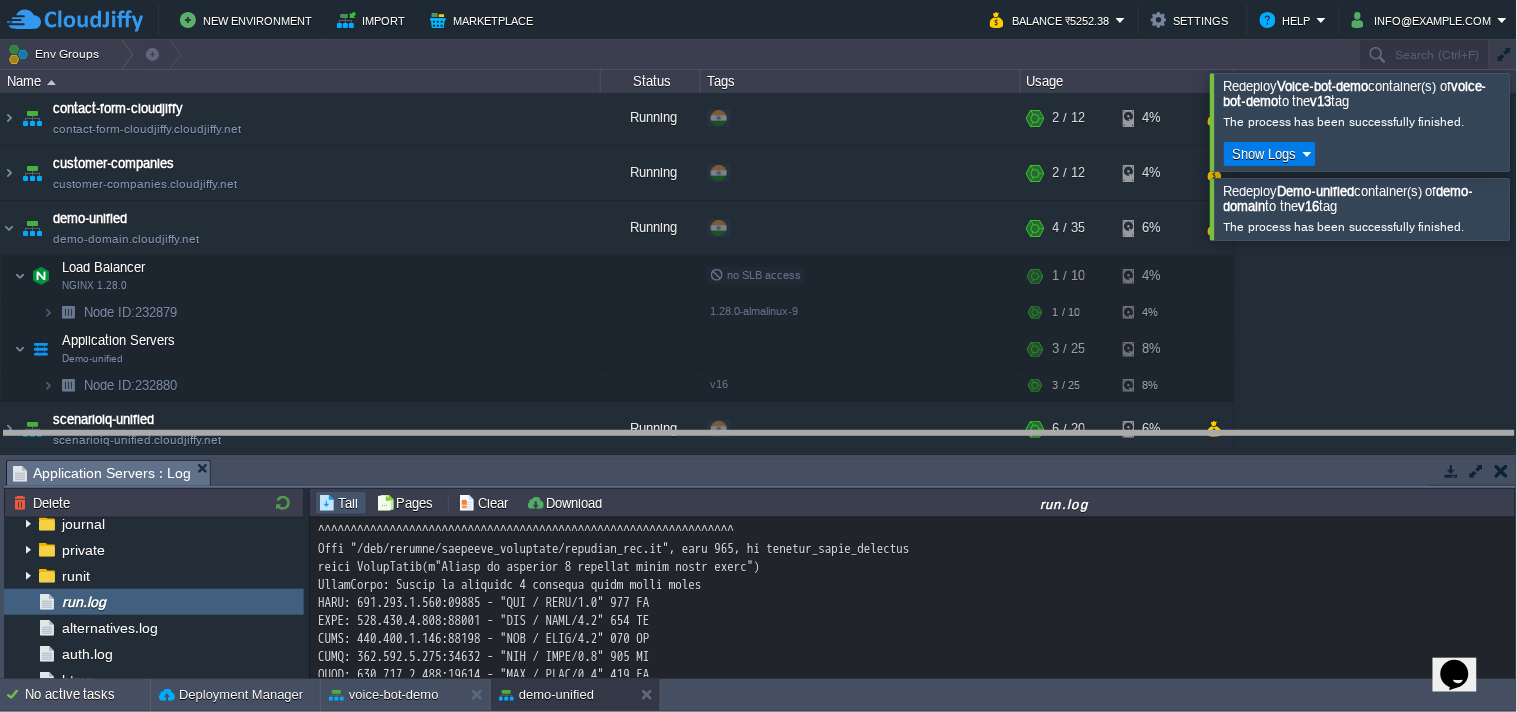 drag, startPoint x: 831, startPoint y: 468, endPoint x: 882, endPoint y: 370, distance: 110.47624 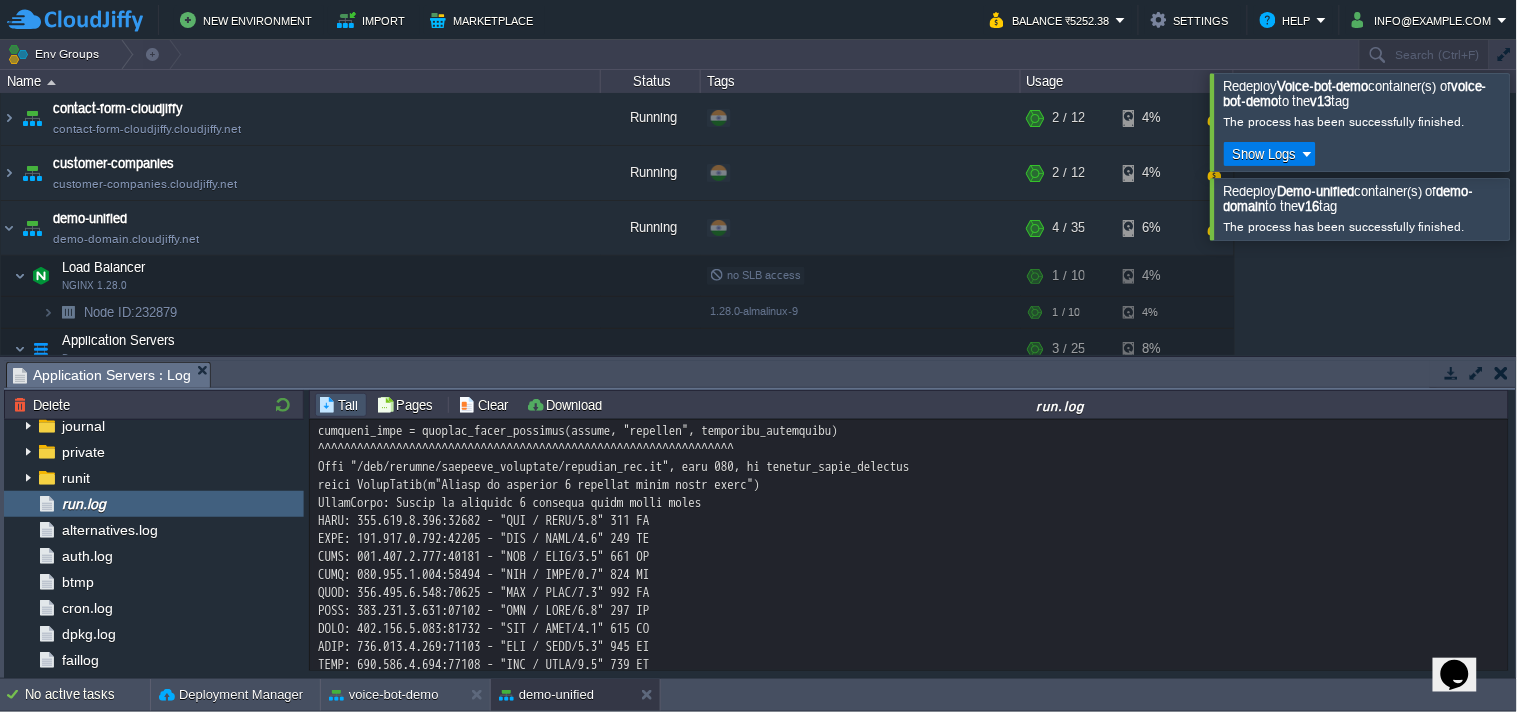 scroll, scrollTop: 11291, scrollLeft: 0, axis: vertical 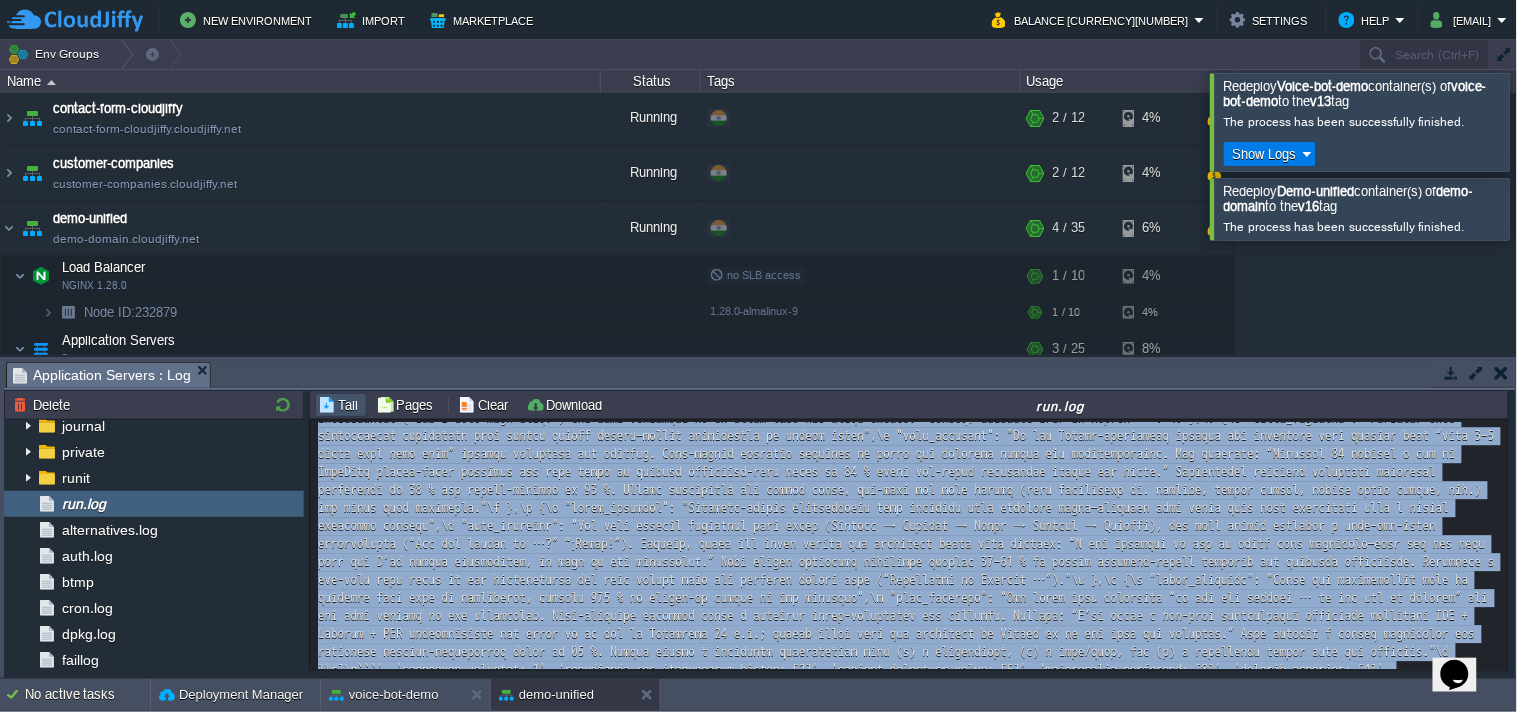 drag, startPoint x: 316, startPoint y: 520, endPoint x: 1125, endPoint y: 521, distance: 809.0006 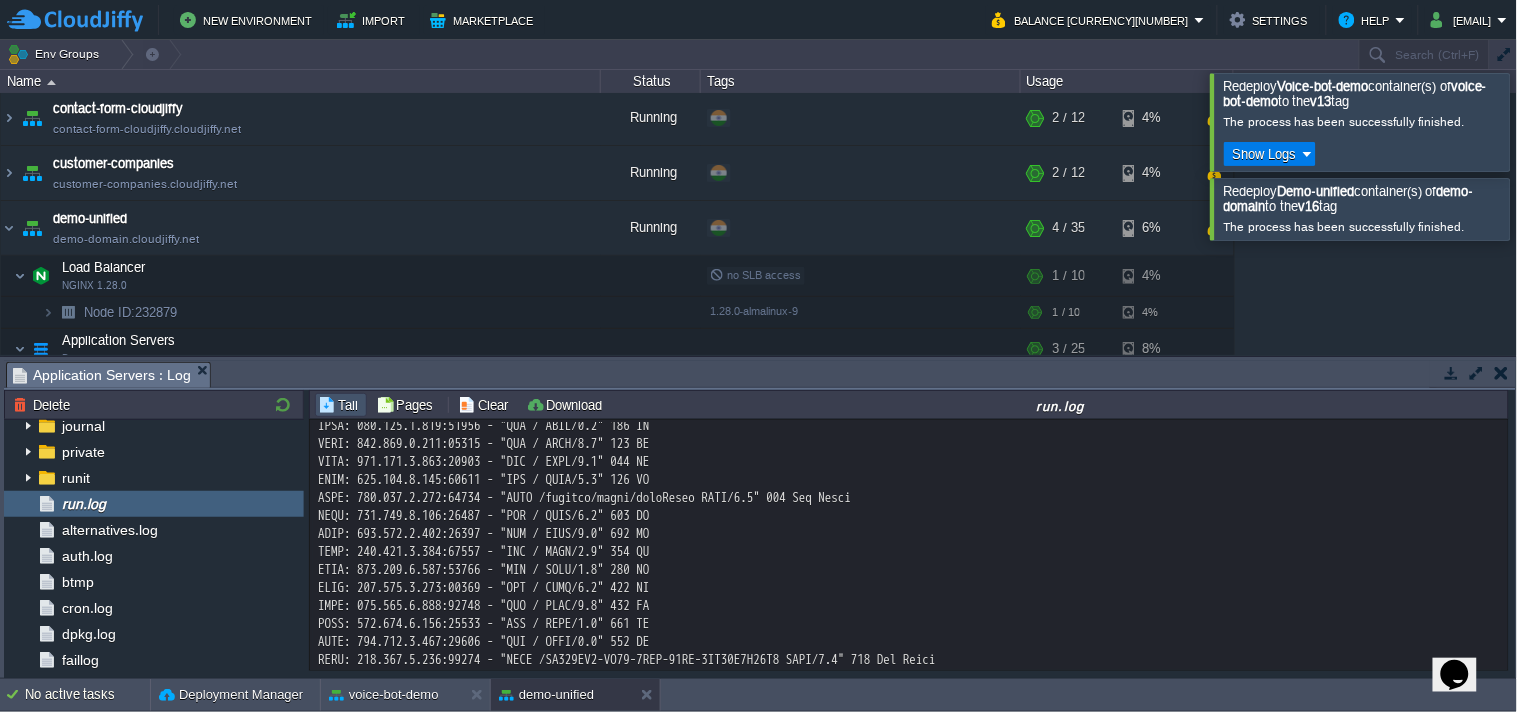 scroll, scrollTop: 11761, scrollLeft: 0, axis: vertical 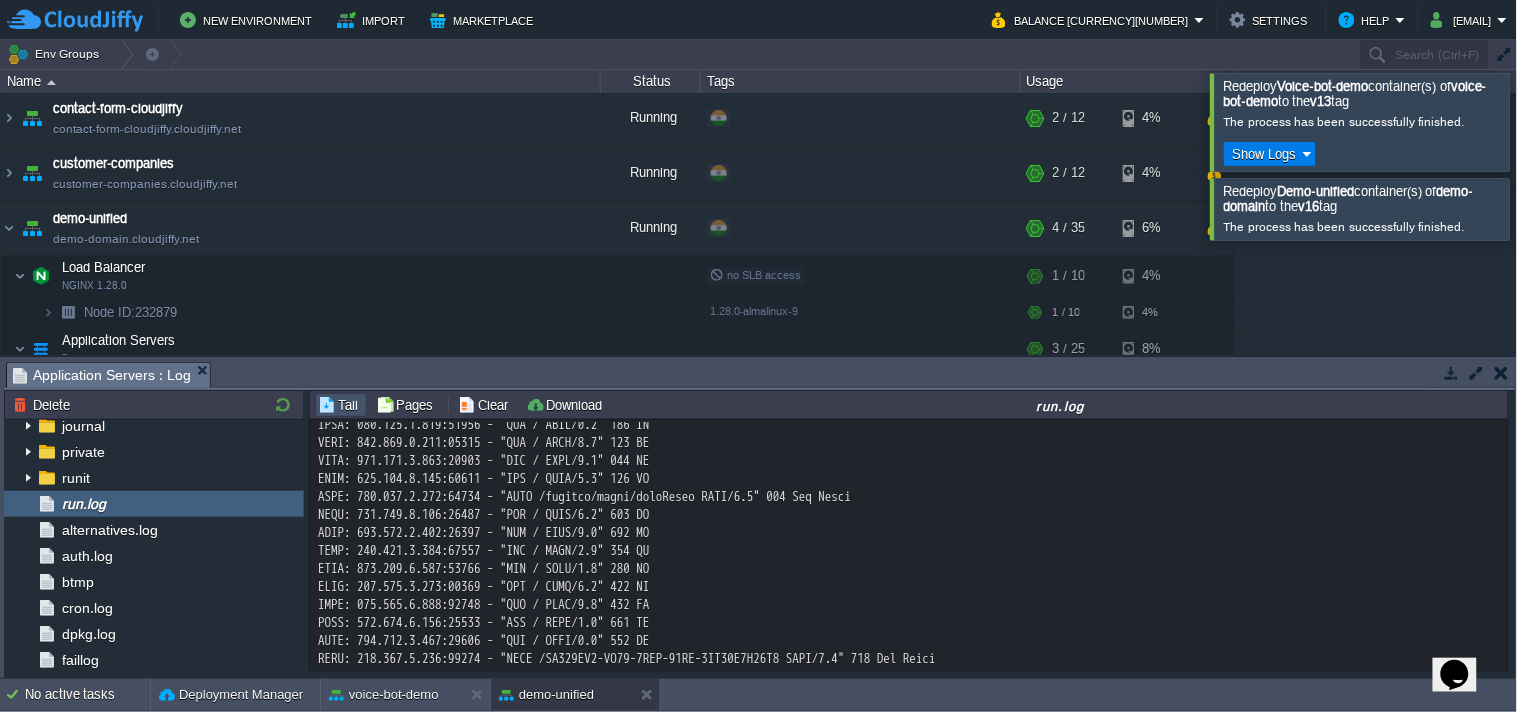 click at bounding box center (910, -502) 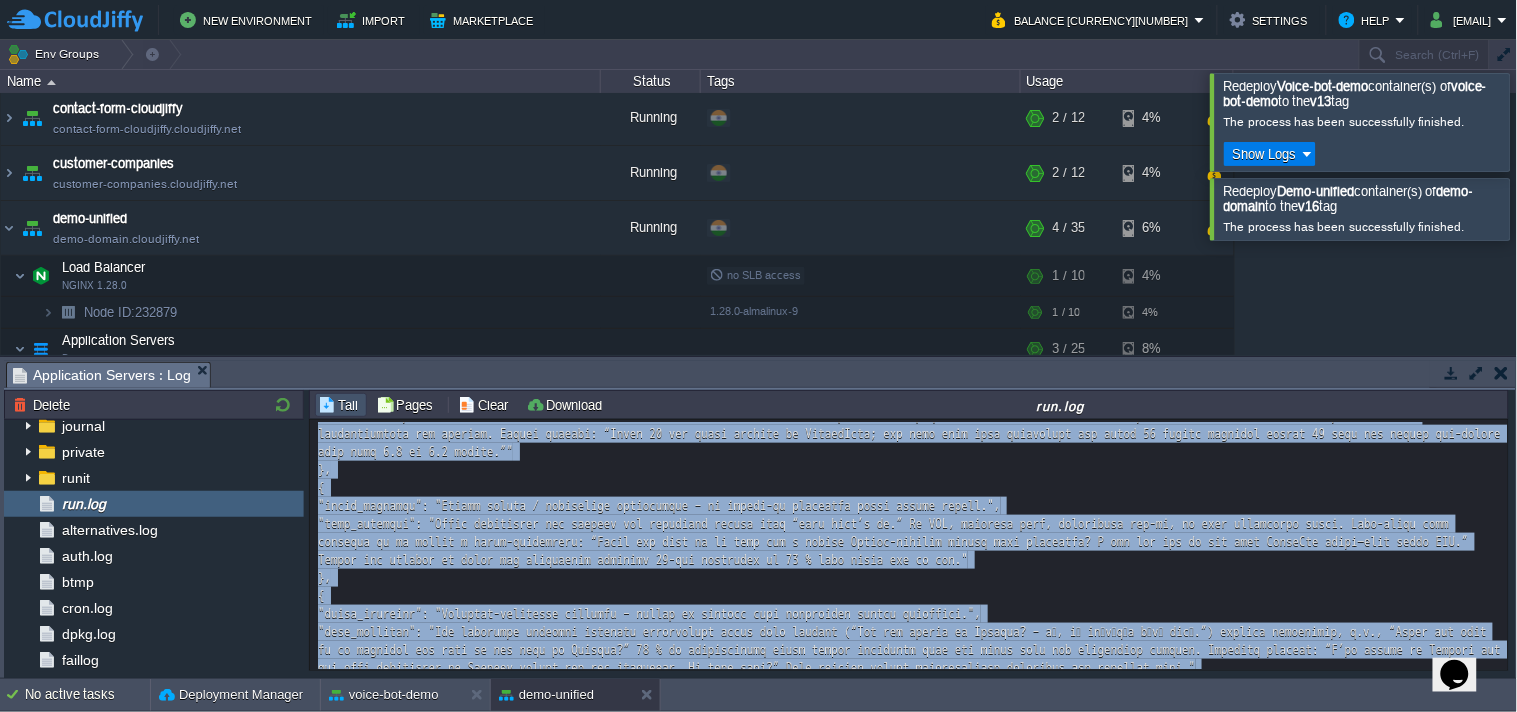 scroll, scrollTop: 19506, scrollLeft: 0, axis: vertical 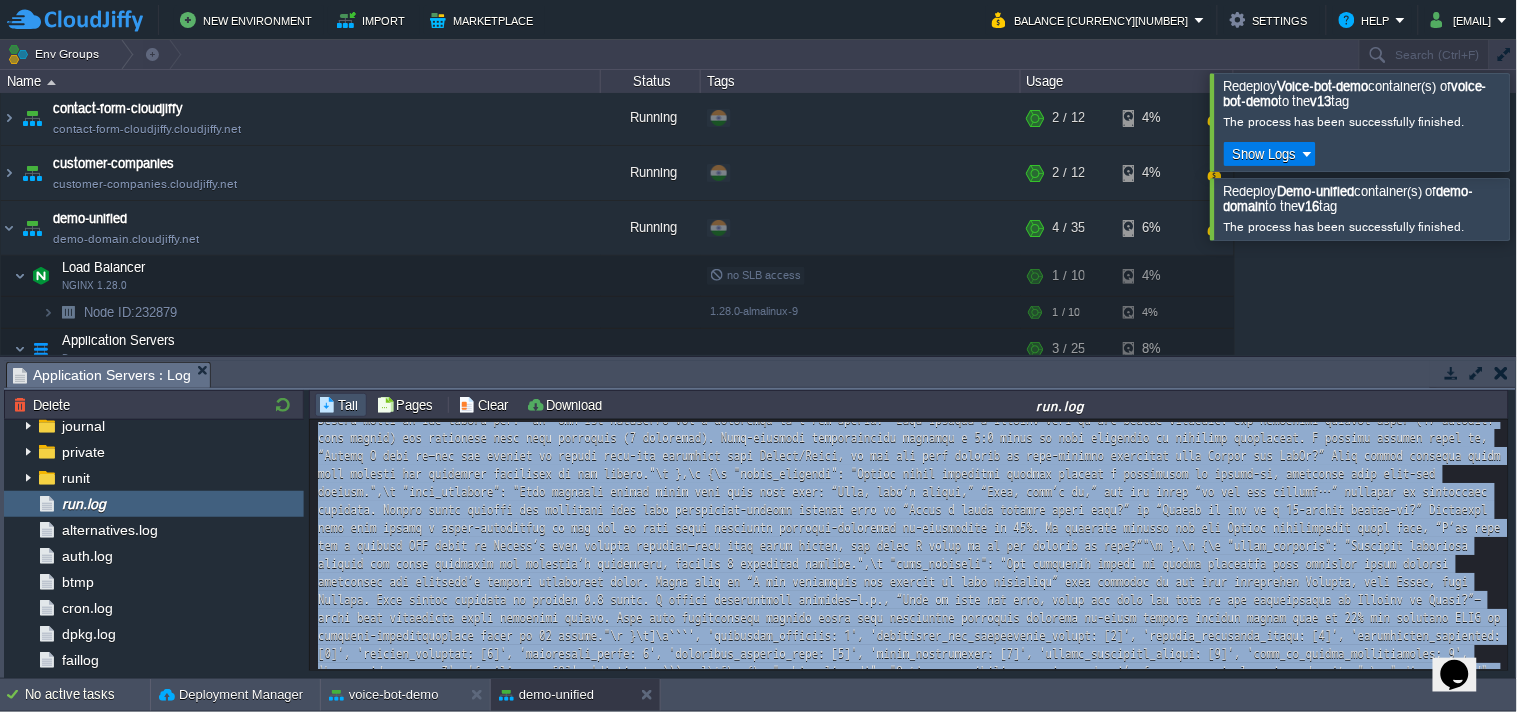 drag, startPoint x: 318, startPoint y: 571, endPoint x: 850, endPoint y: 572, distance: 532.0009 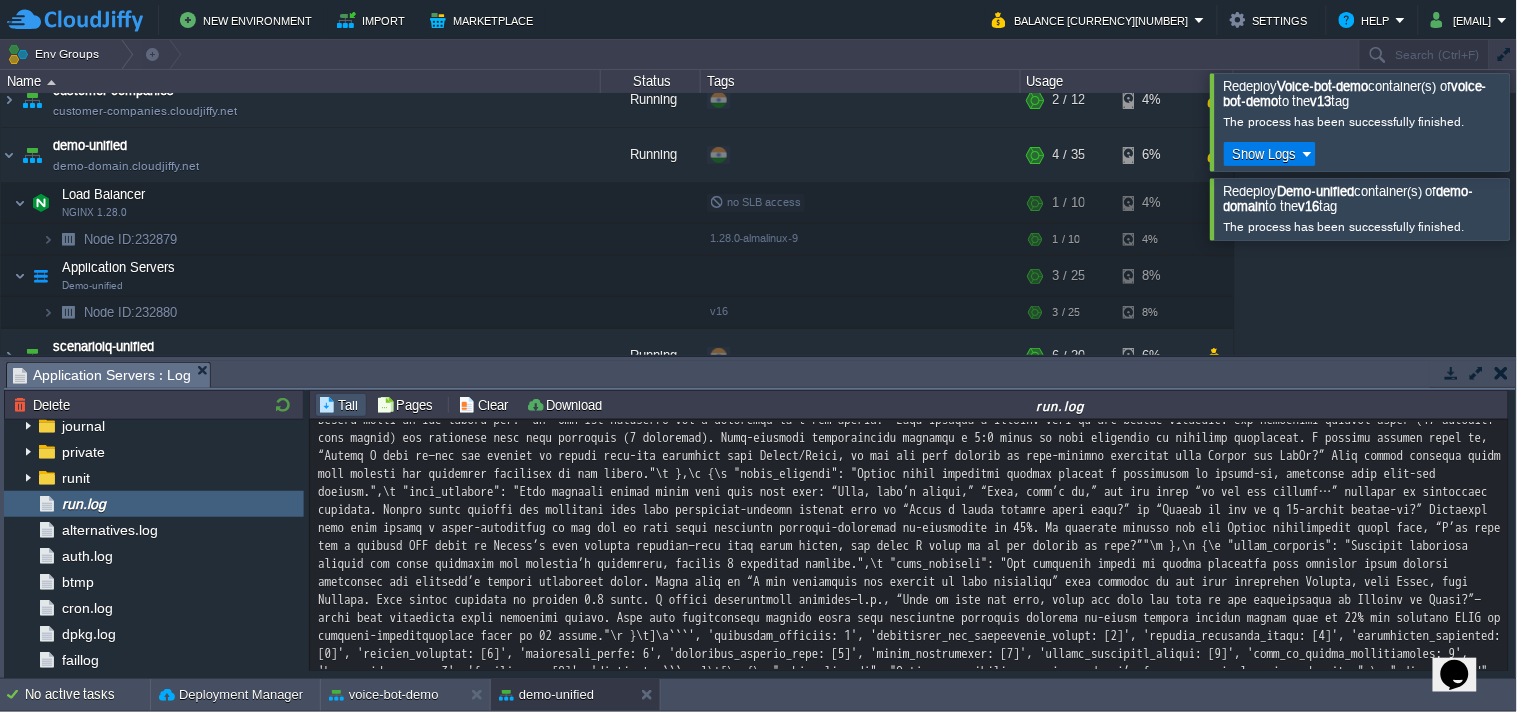 scroll, scrollTop: 333, scrollLeft: 0, axis: vertical 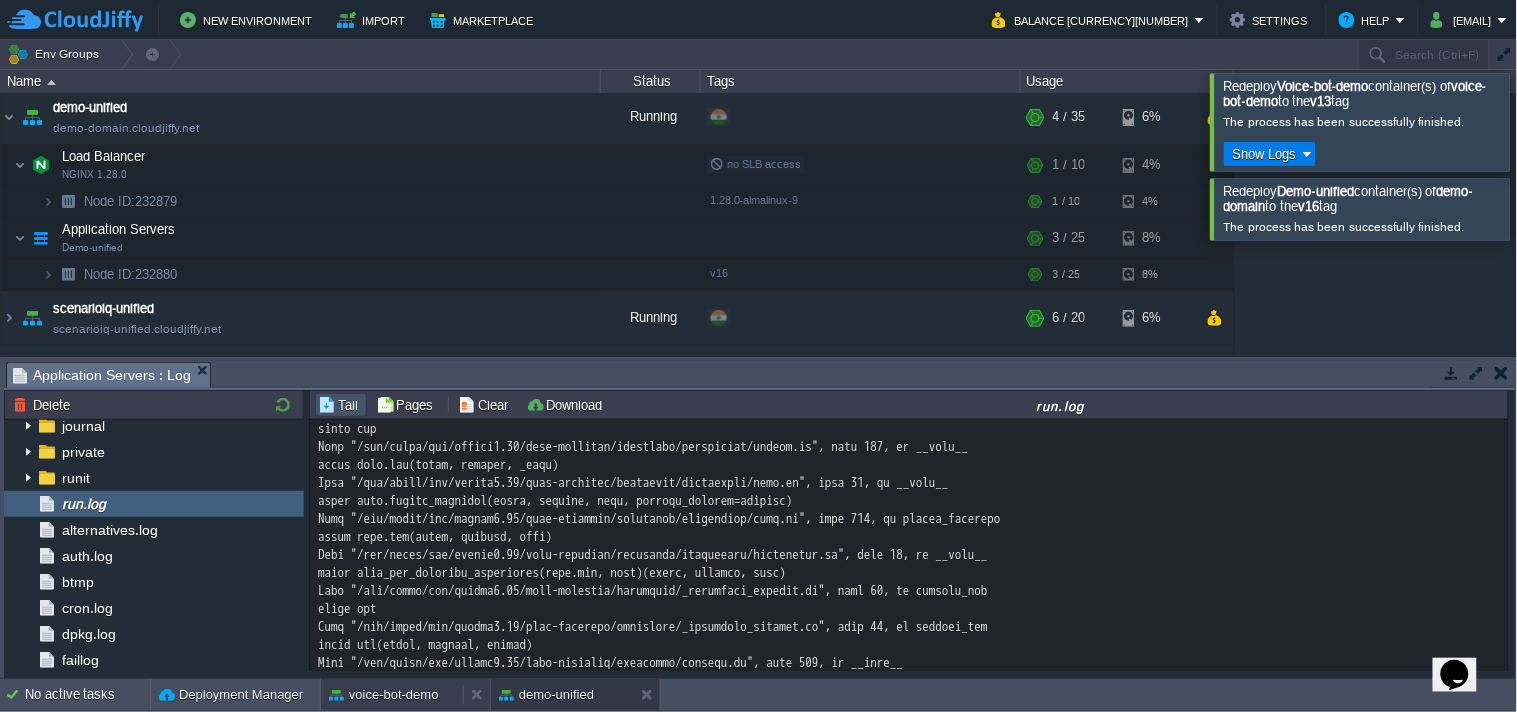 drag, startPoint x: 408, startPoint y: 678, endPoint x: 384, endPoint y: 703, distance: 34.655445 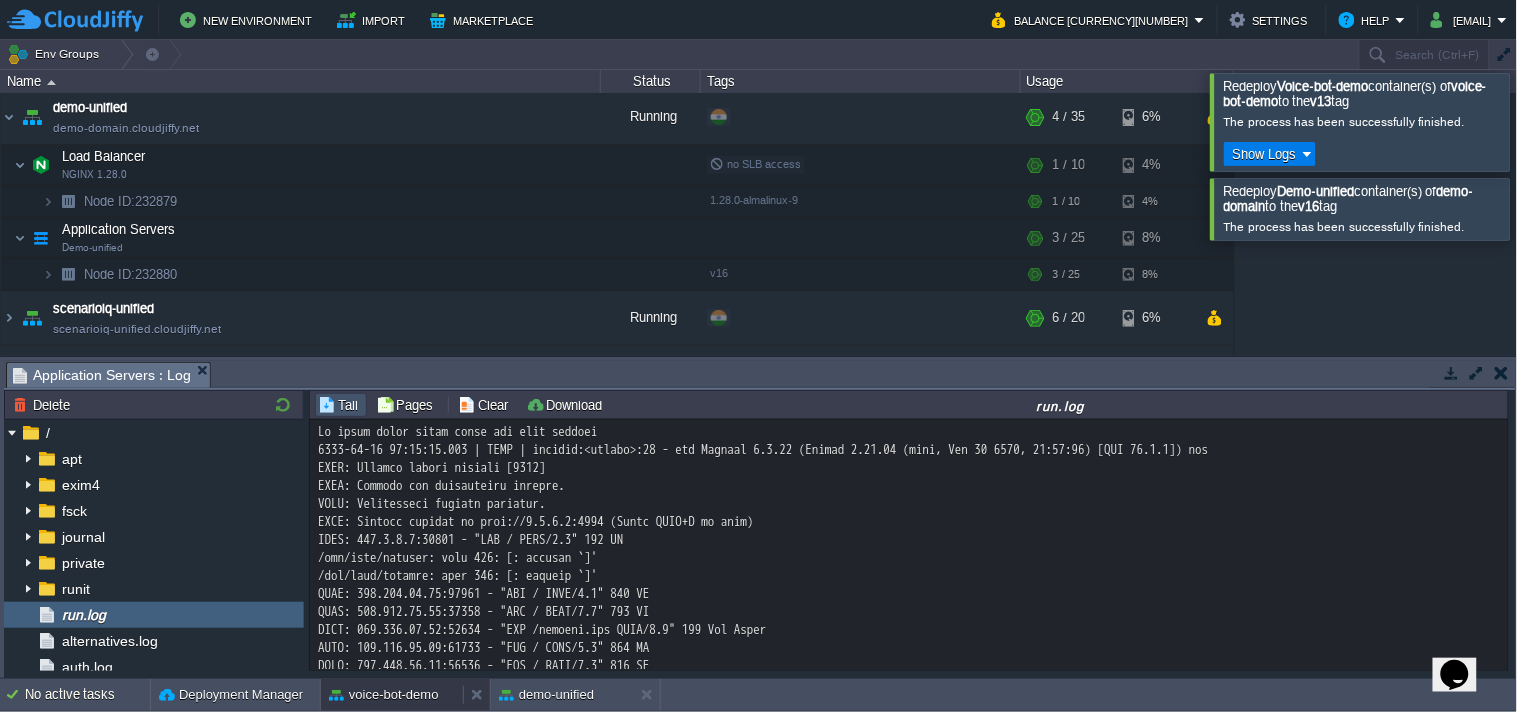 click on "voice-bot-demo" at bounding box center (384, 695) 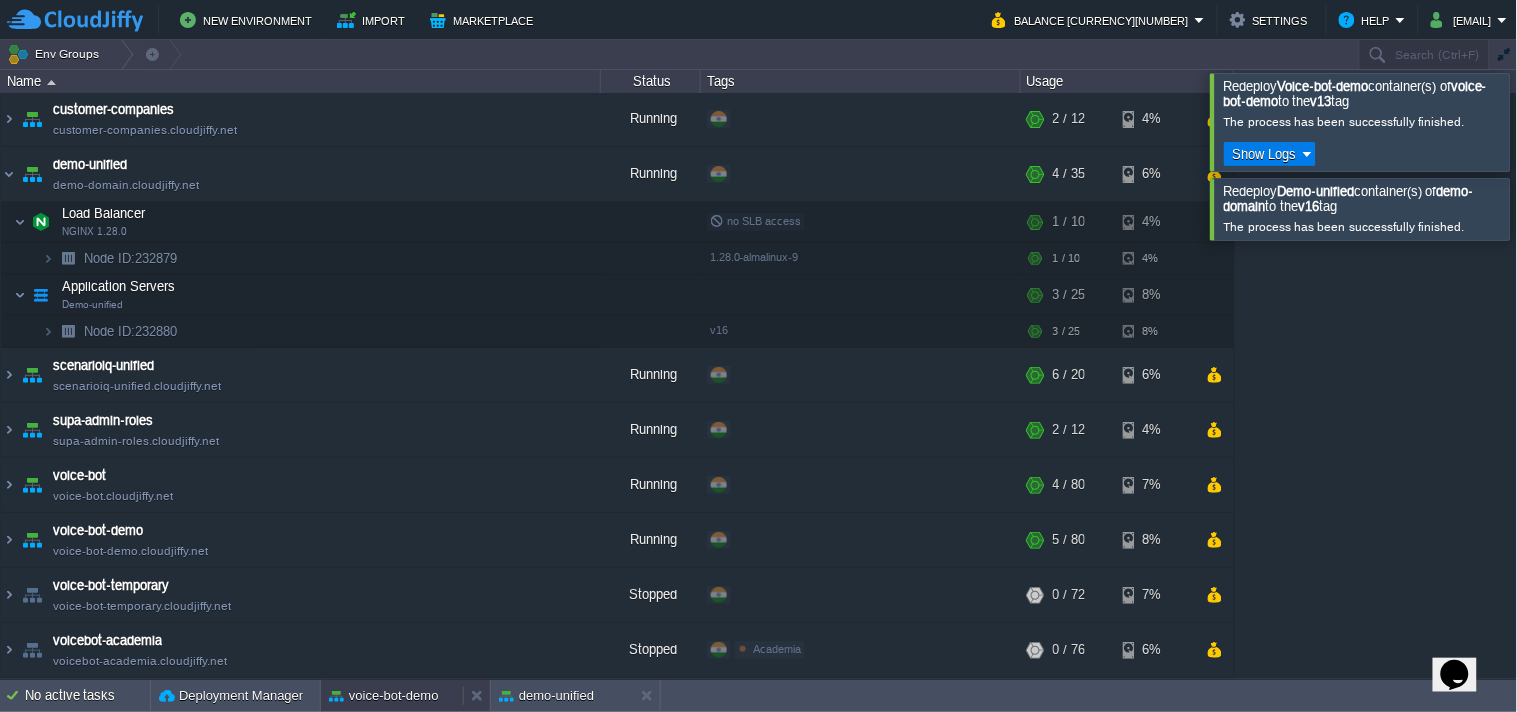 click on "voice-bot-demo" at bounding box center [384, 696] 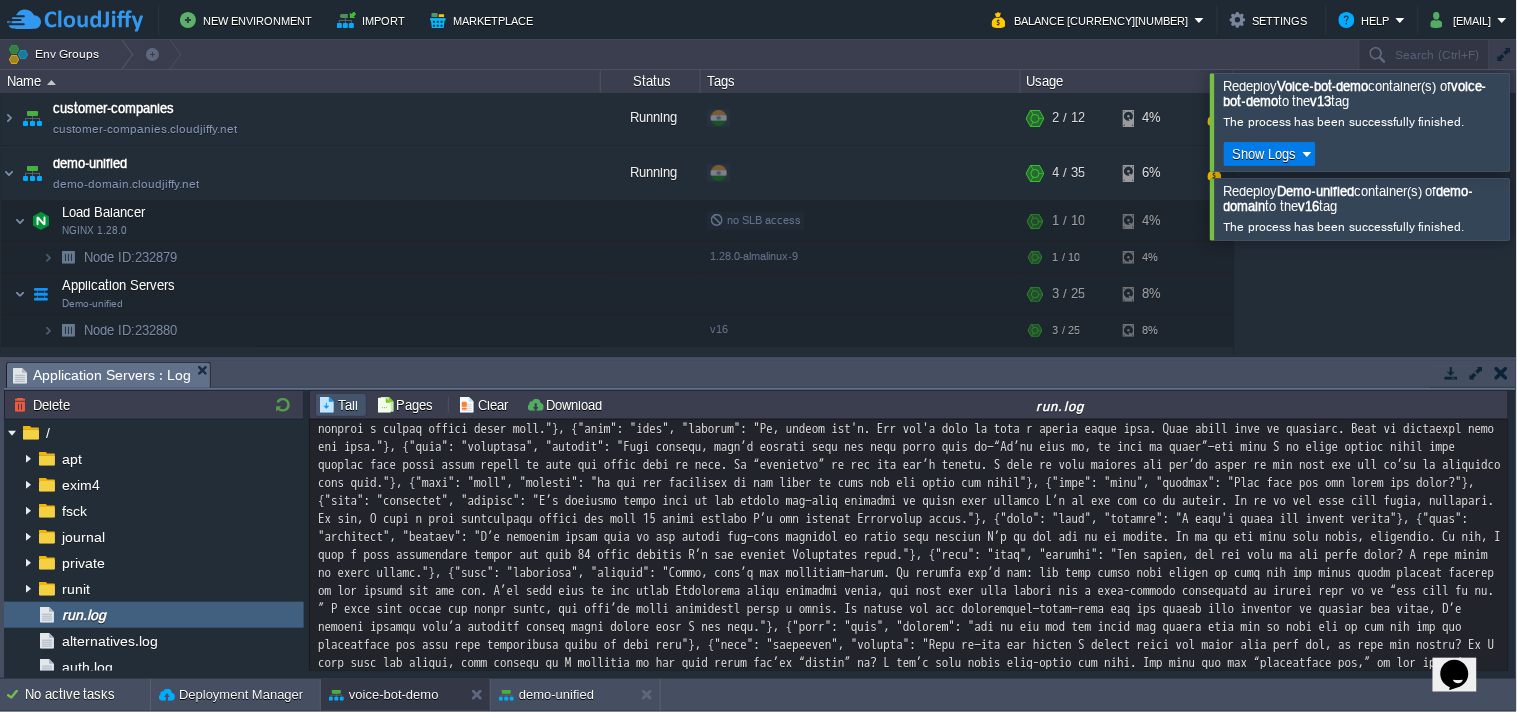 scroll, scrollTop: 46371, scrollLeft: 0, axis: vertical 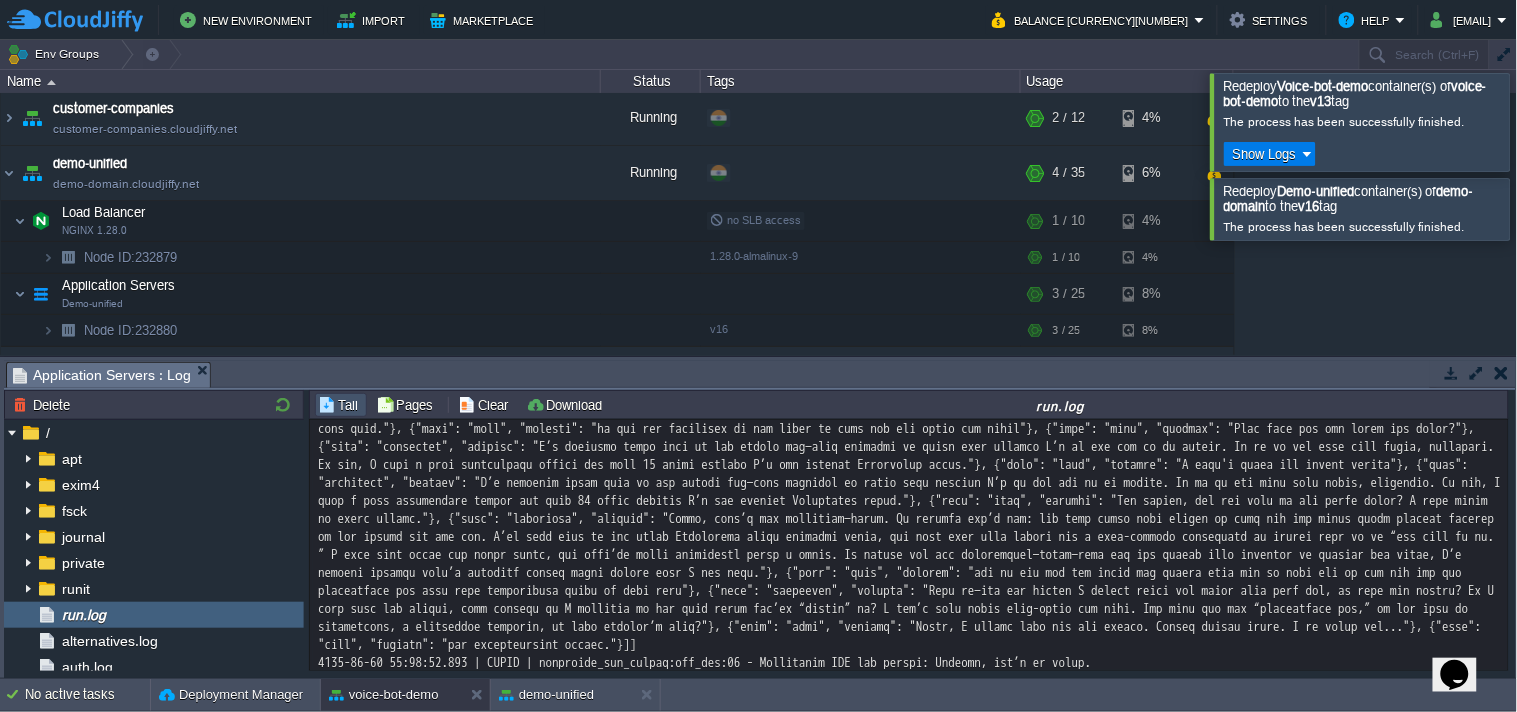 type 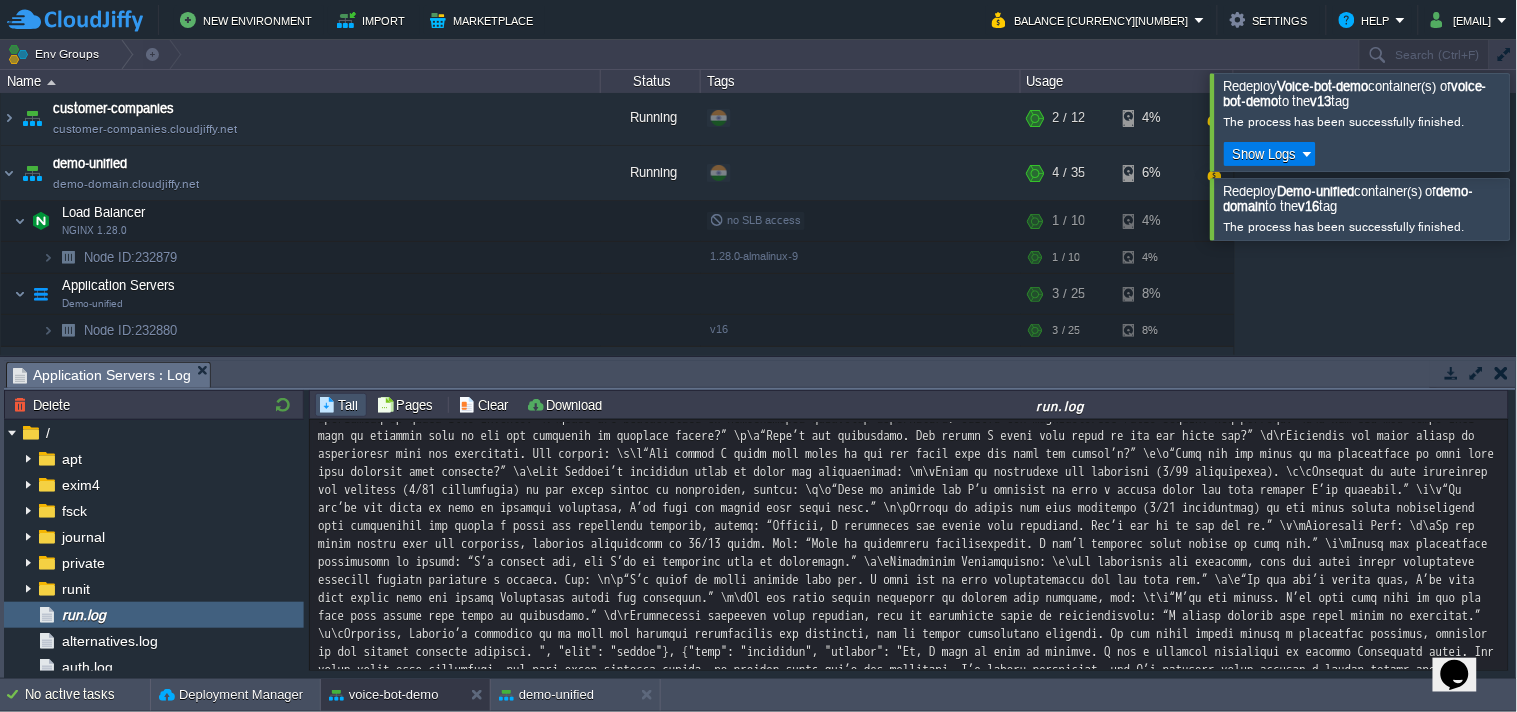 scroll, scrollTop: 47491, scrollLeft: 0, axis: vertical 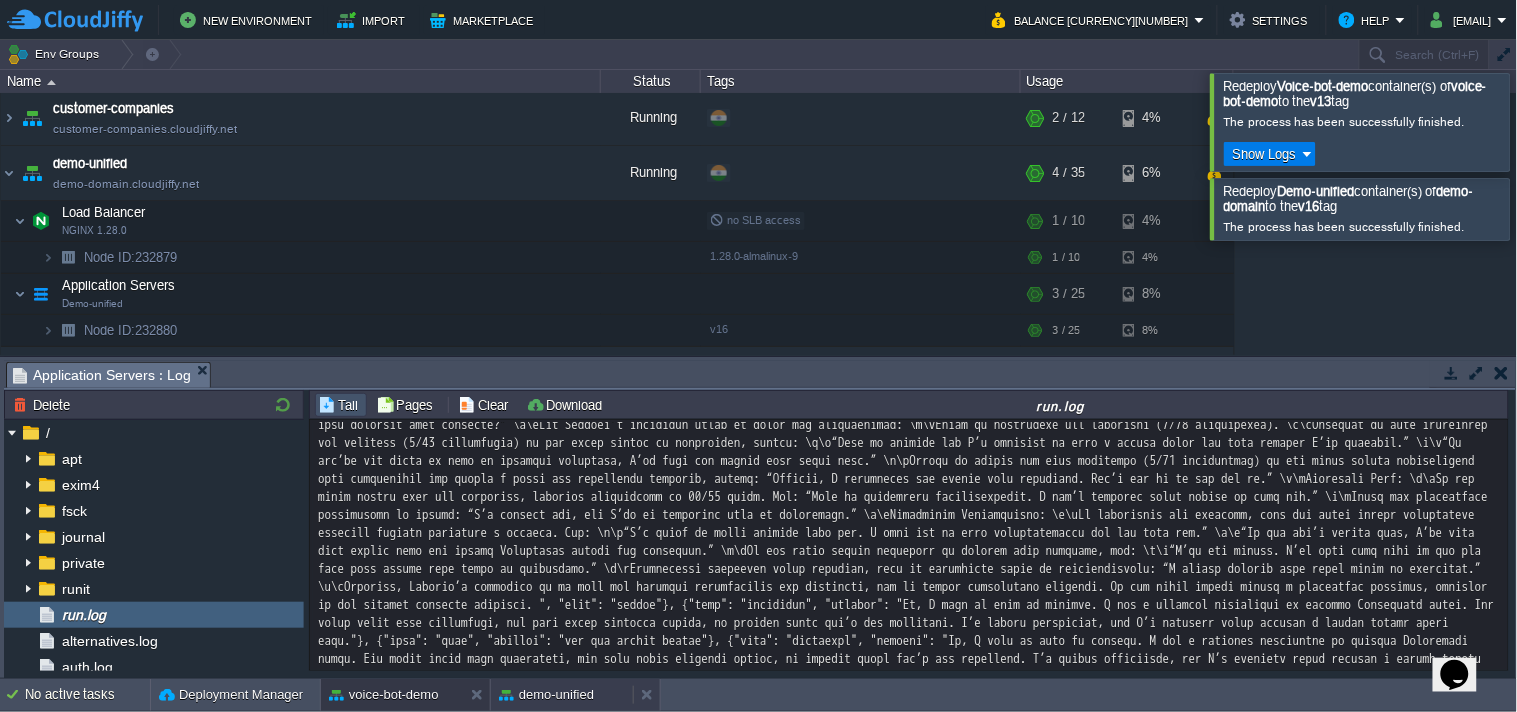 click on "demo-unified" at bounding box center [546, 695] 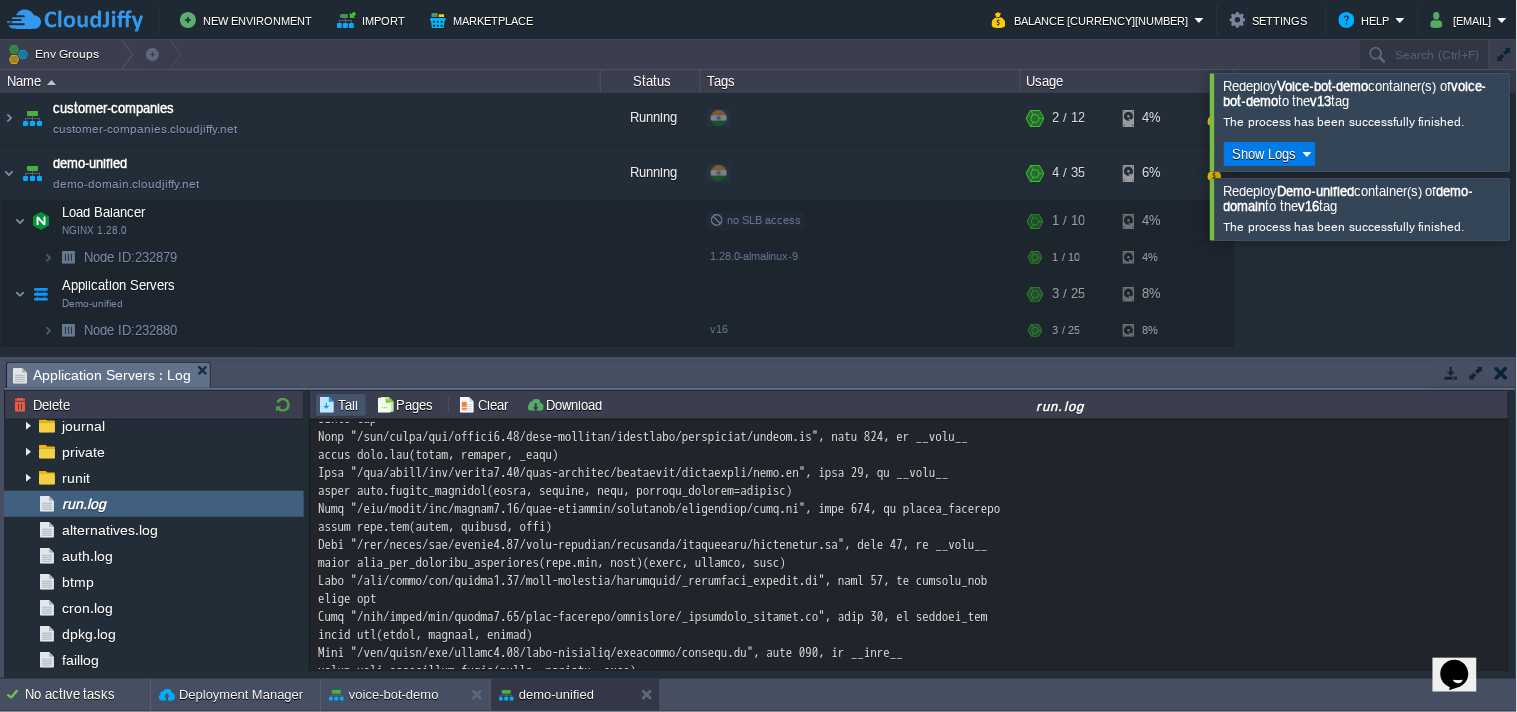 scroll, scrollTop: 20844, scrollLeft: 0, axis: vertical 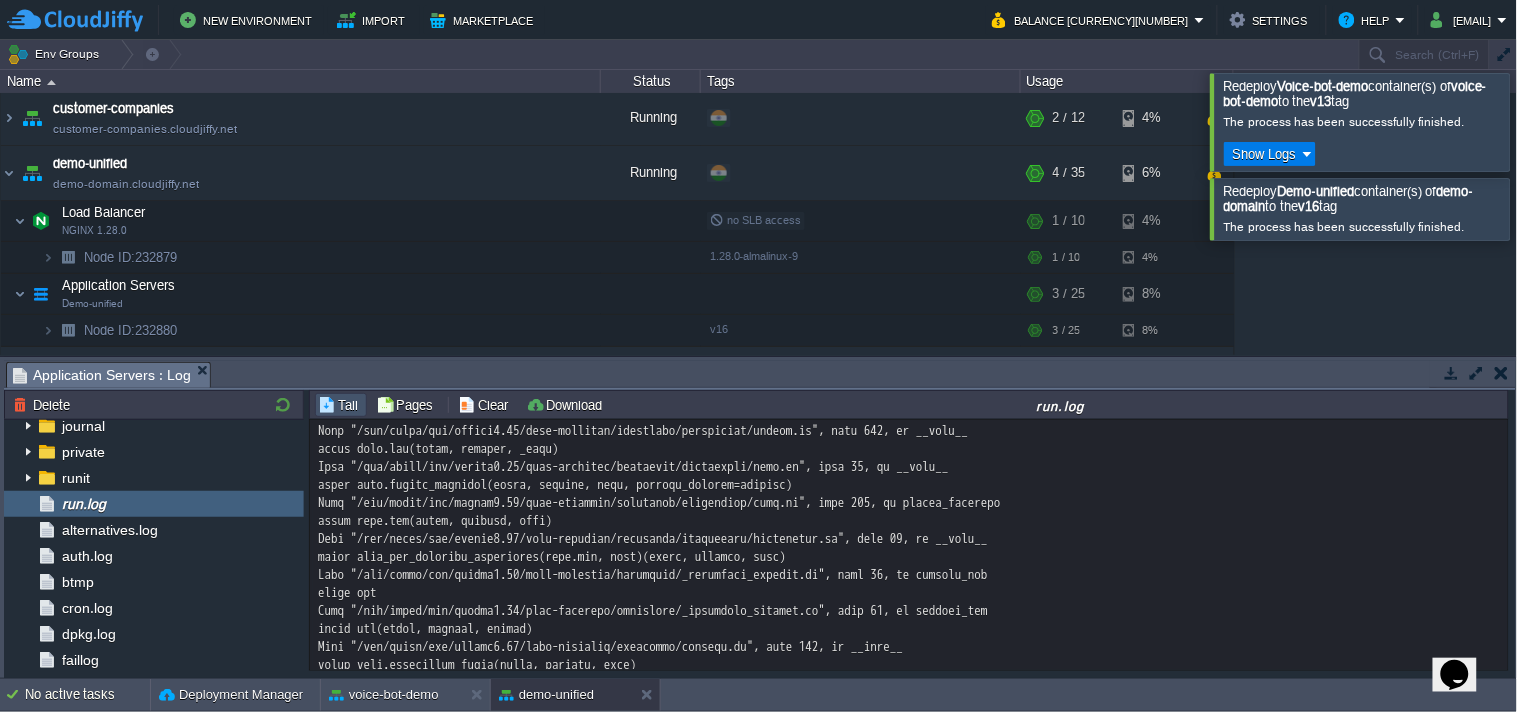 type 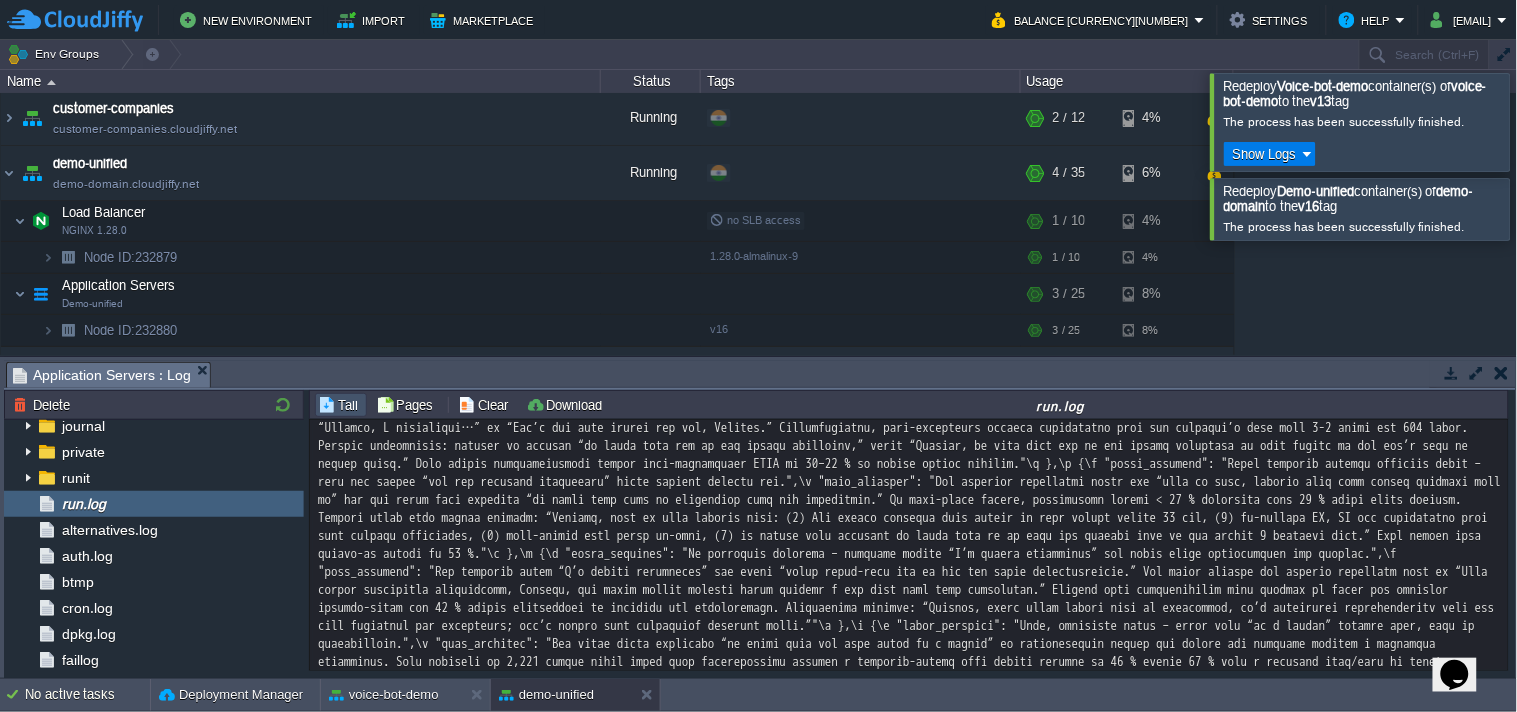 scroll, scrollTop: 26102, scrollLeft: 0, axis: vertical 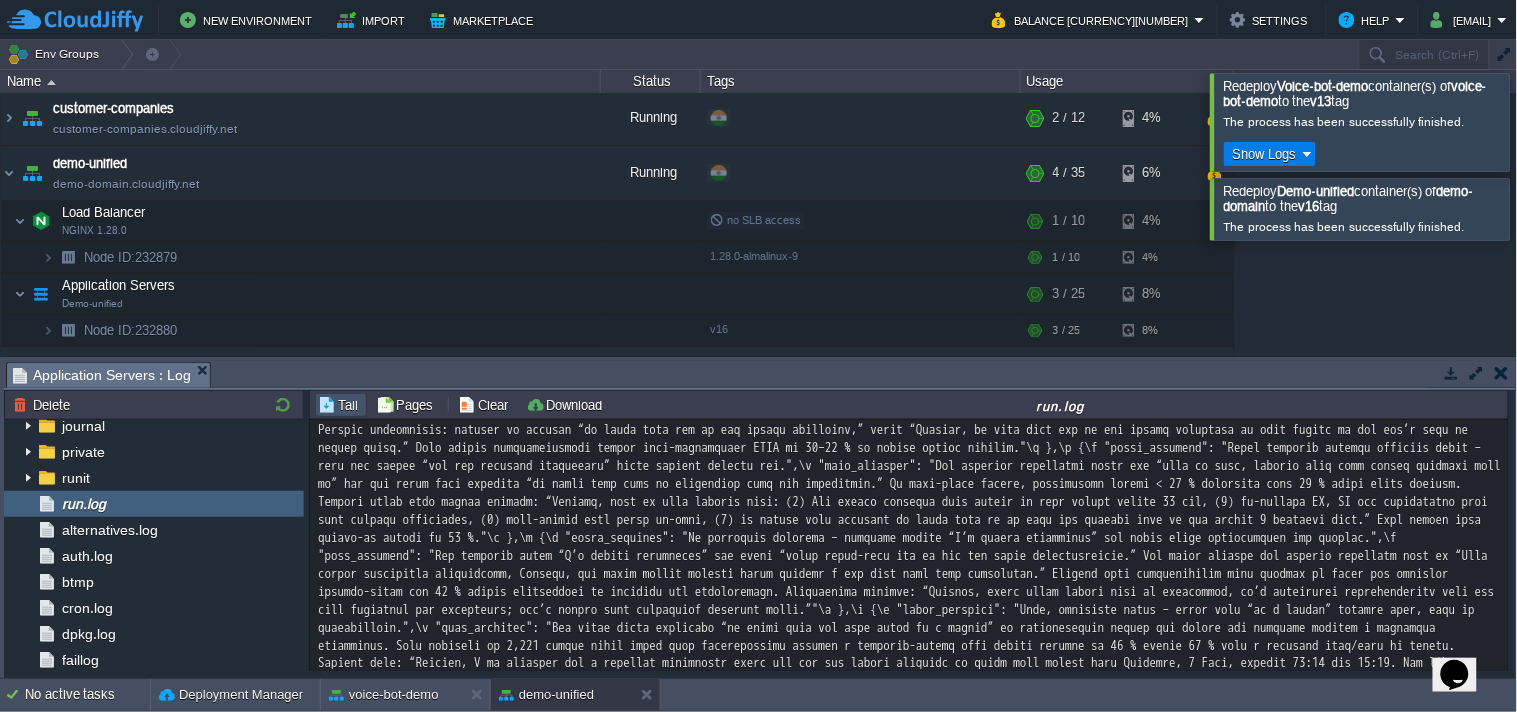 click at bounding box center (1542, 121) 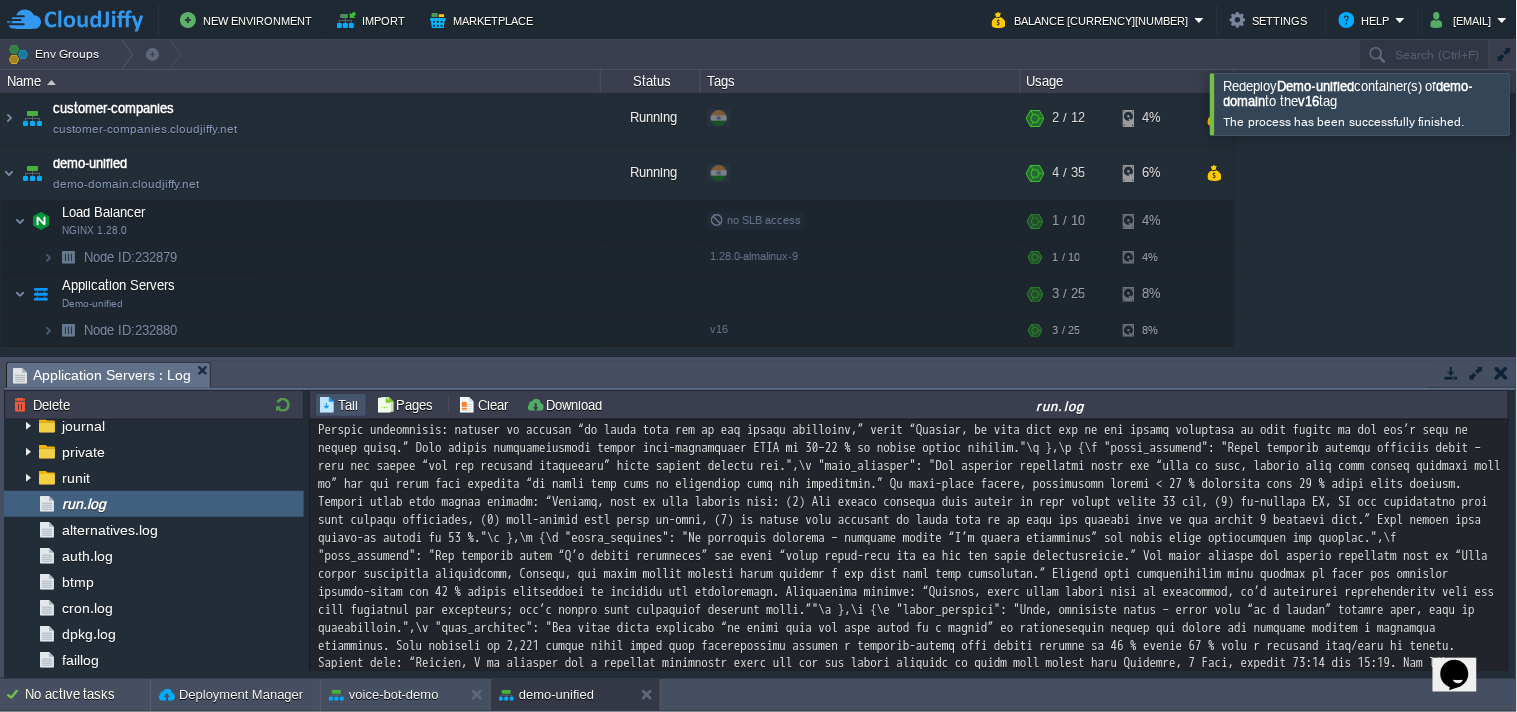 click at bounding box center [1542, 103] 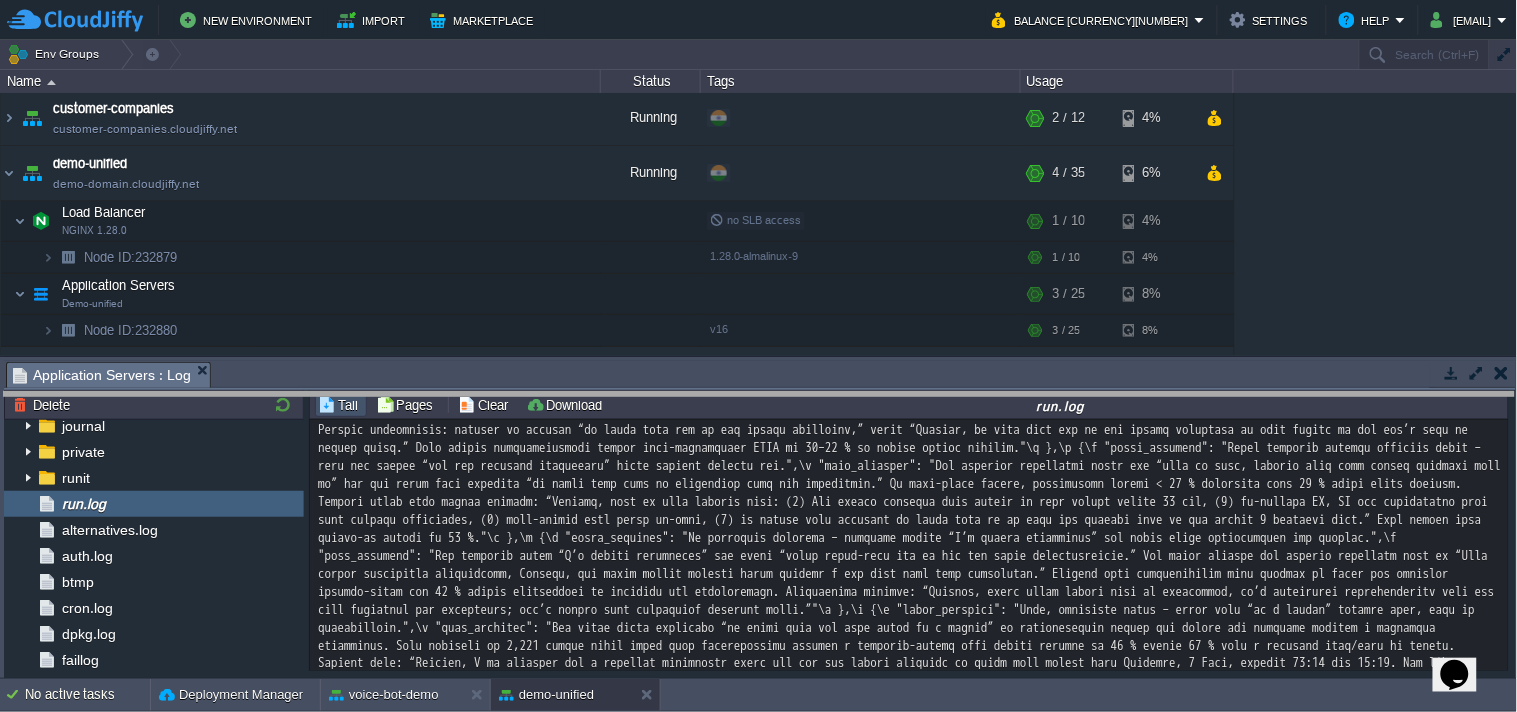 drag, startPoint x: 1110, startPoint y: 375, endPoint x: 1135, endPoint y: 496, distance: 123.55566 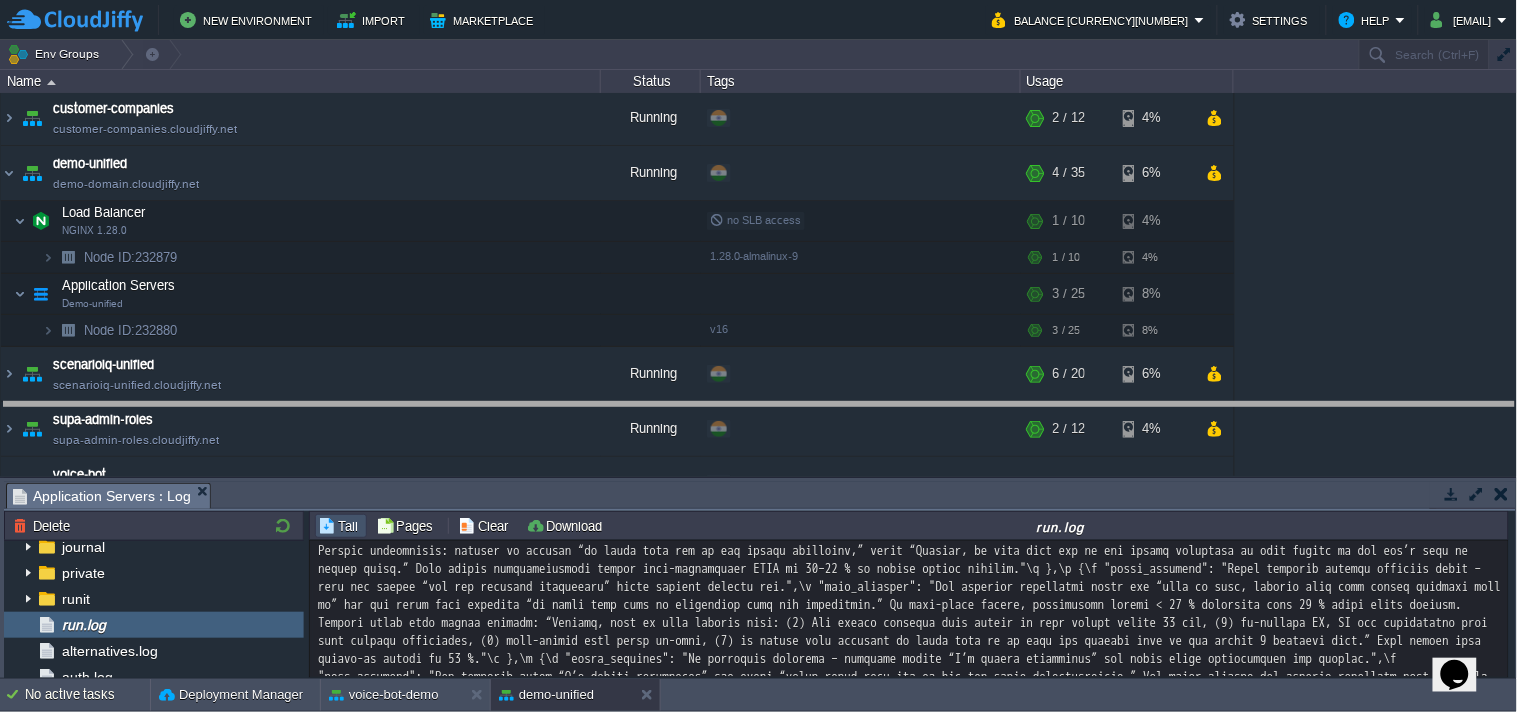 drag, startPoint x: 1152, startPoint y: 492, endPoint x: 1166, endPoint y: 405, distance: 88.11924 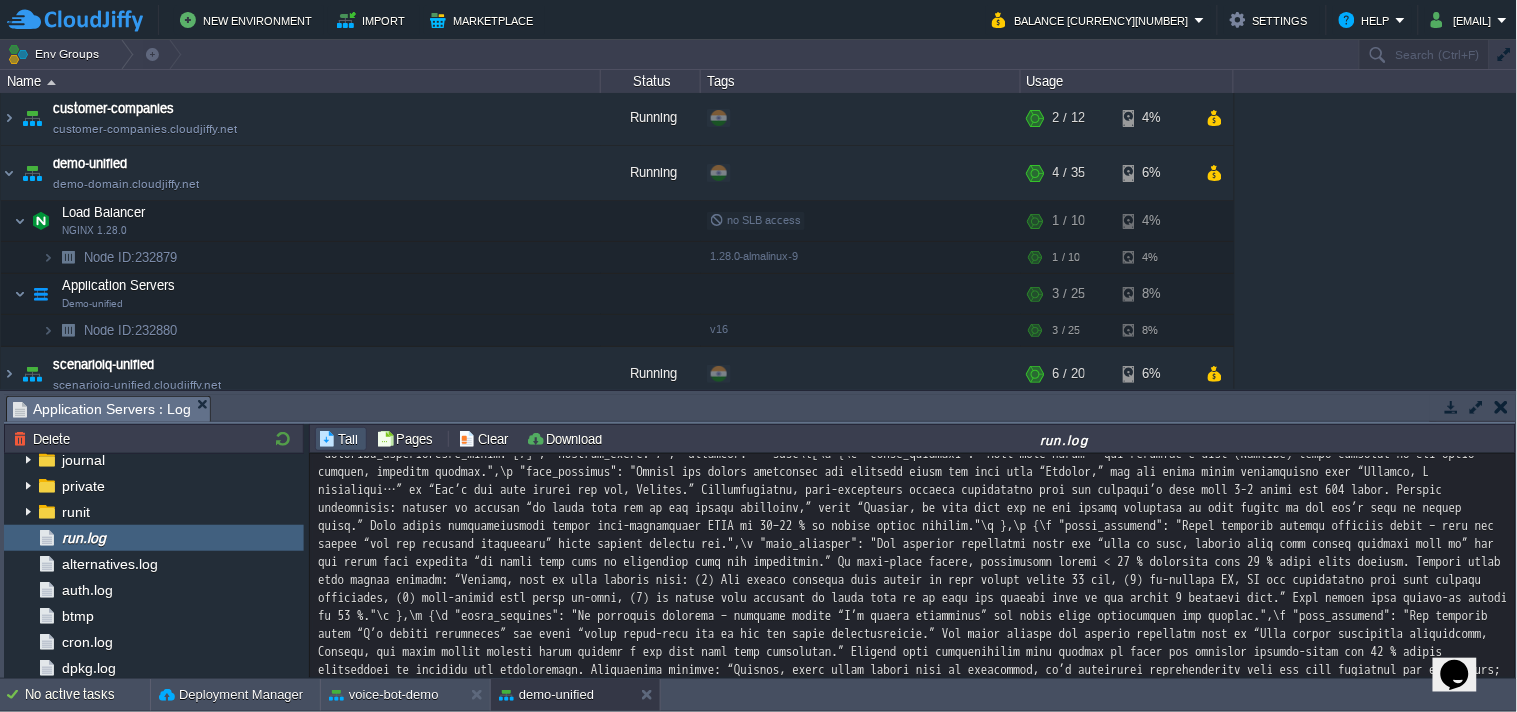 click at bounding box center [1451, 407] 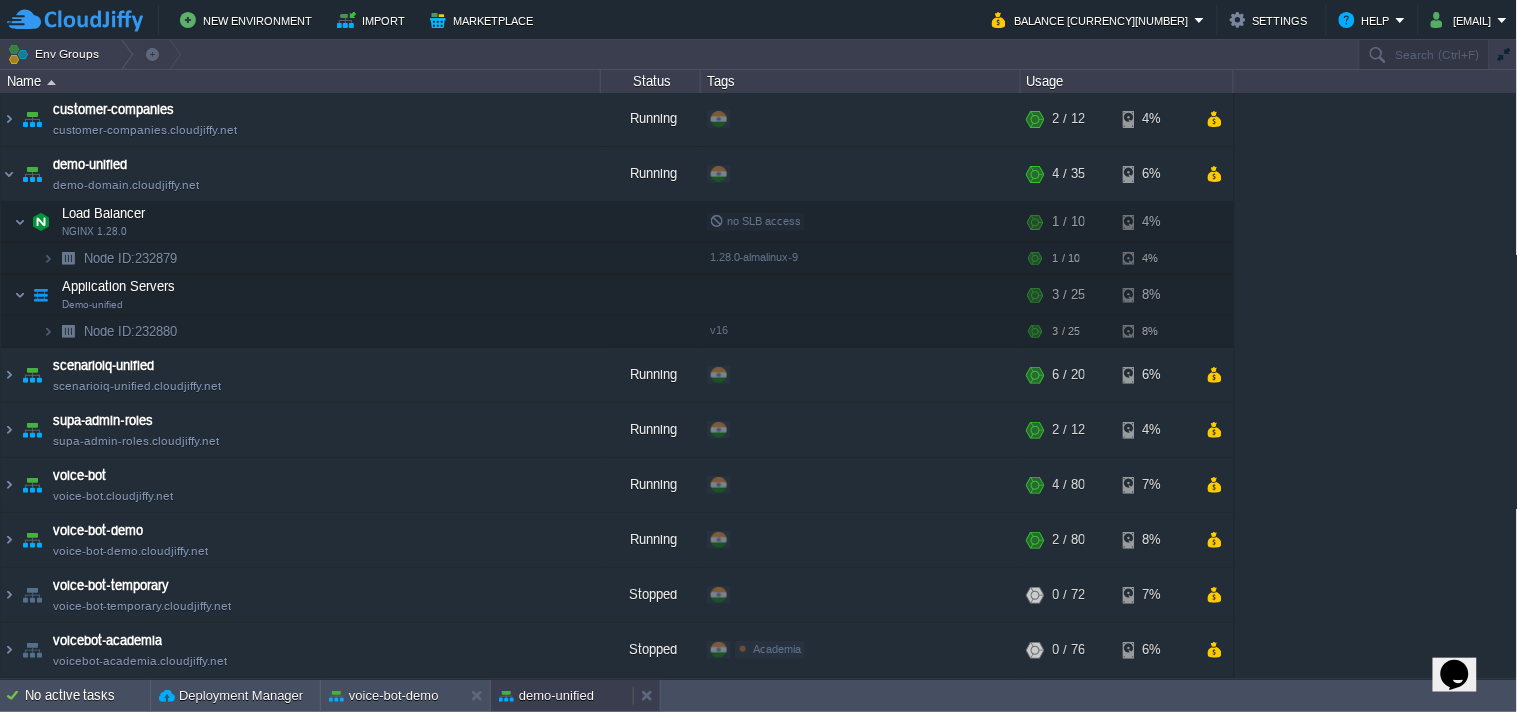 click on "demo-unified" at bounding box center (546, 696) 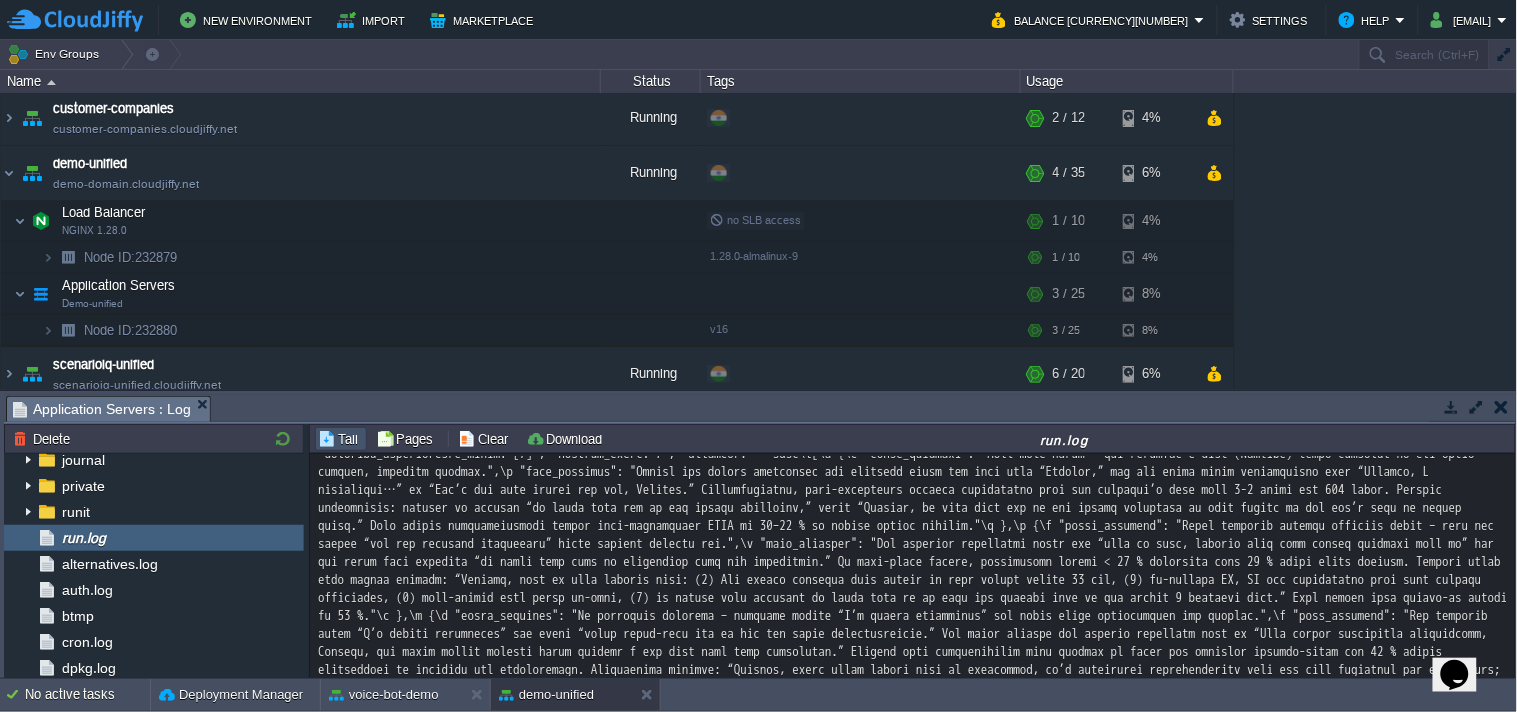 click at bounding box center (1476, 407) 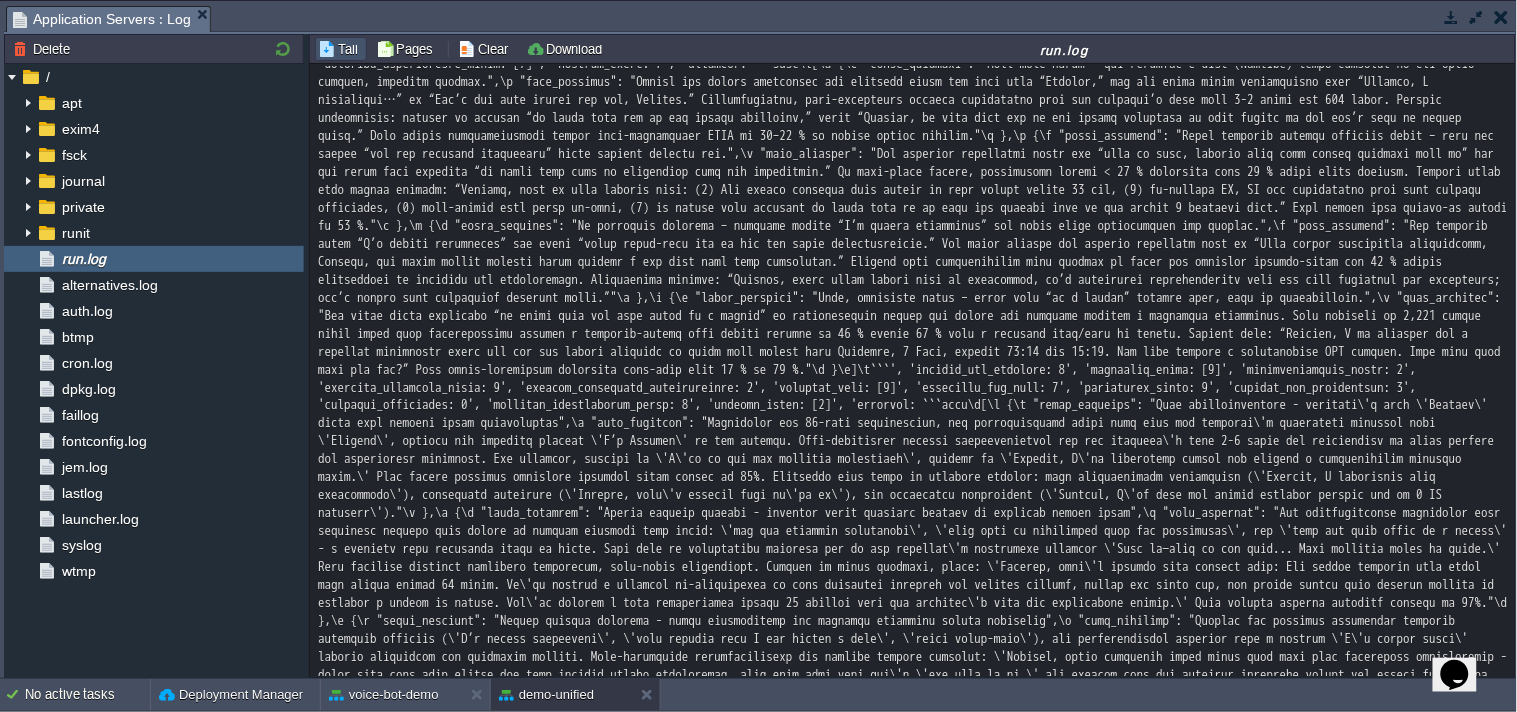 scroll, scrollTop: 0, scrollLeft: 0, axis: both 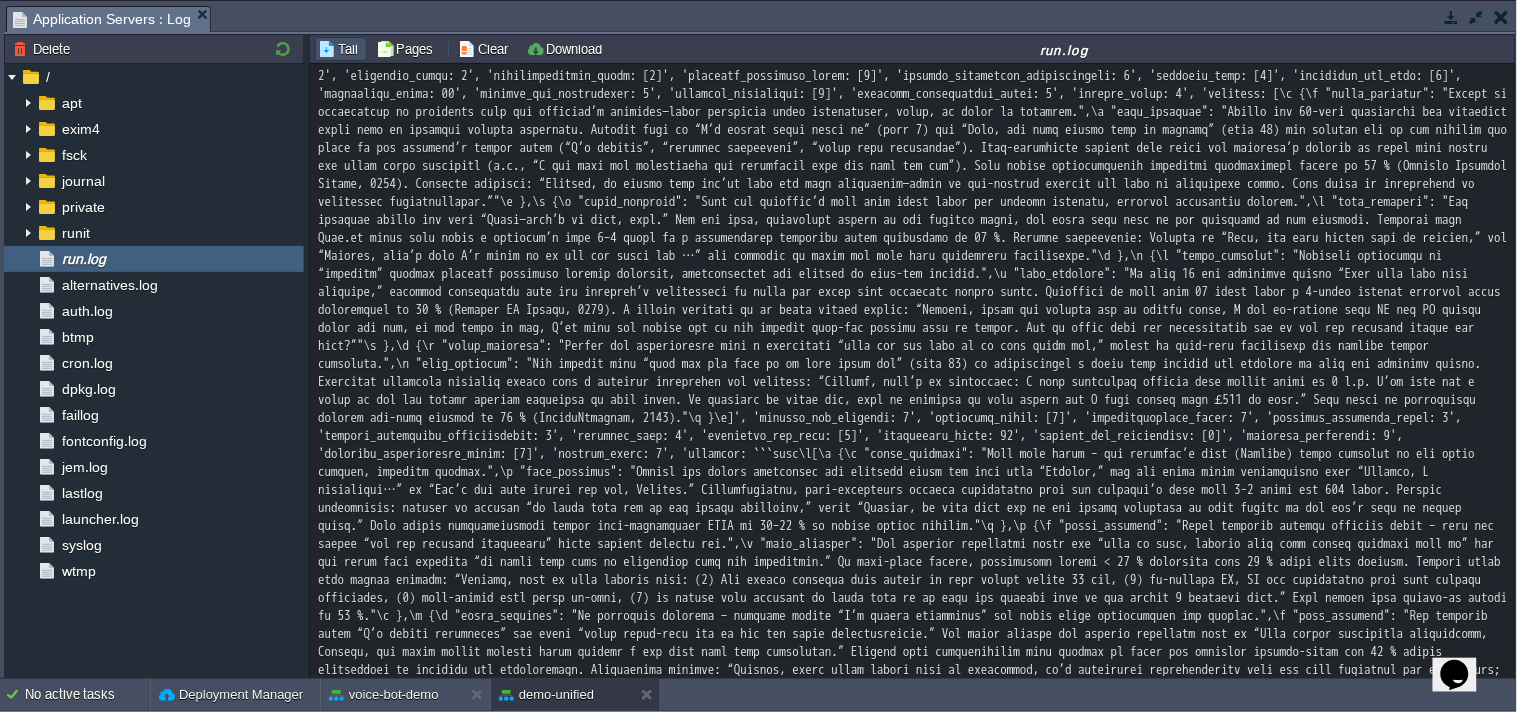 click at bounding box center (1452, 17) 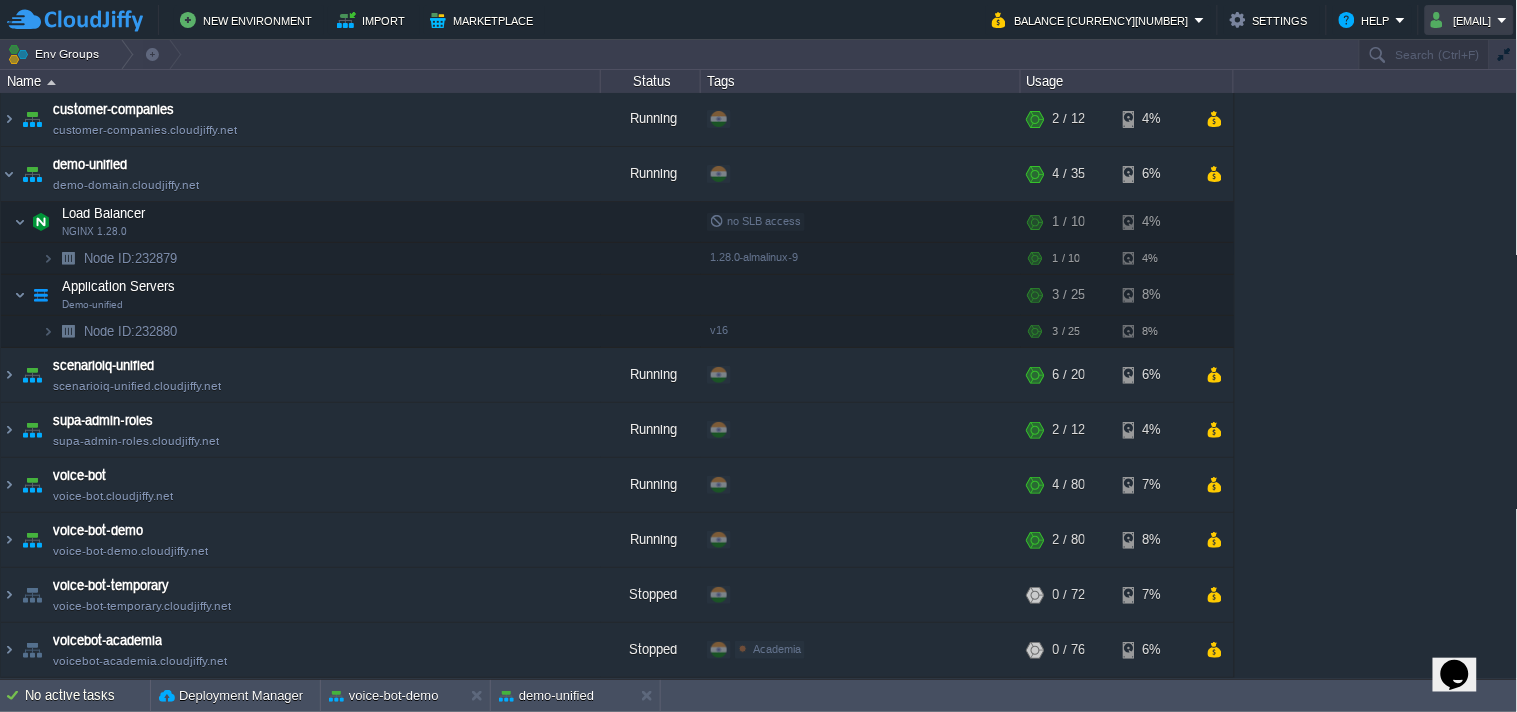 scroll, scrollTop: 263, scrollLeft: 0, axis: vertical 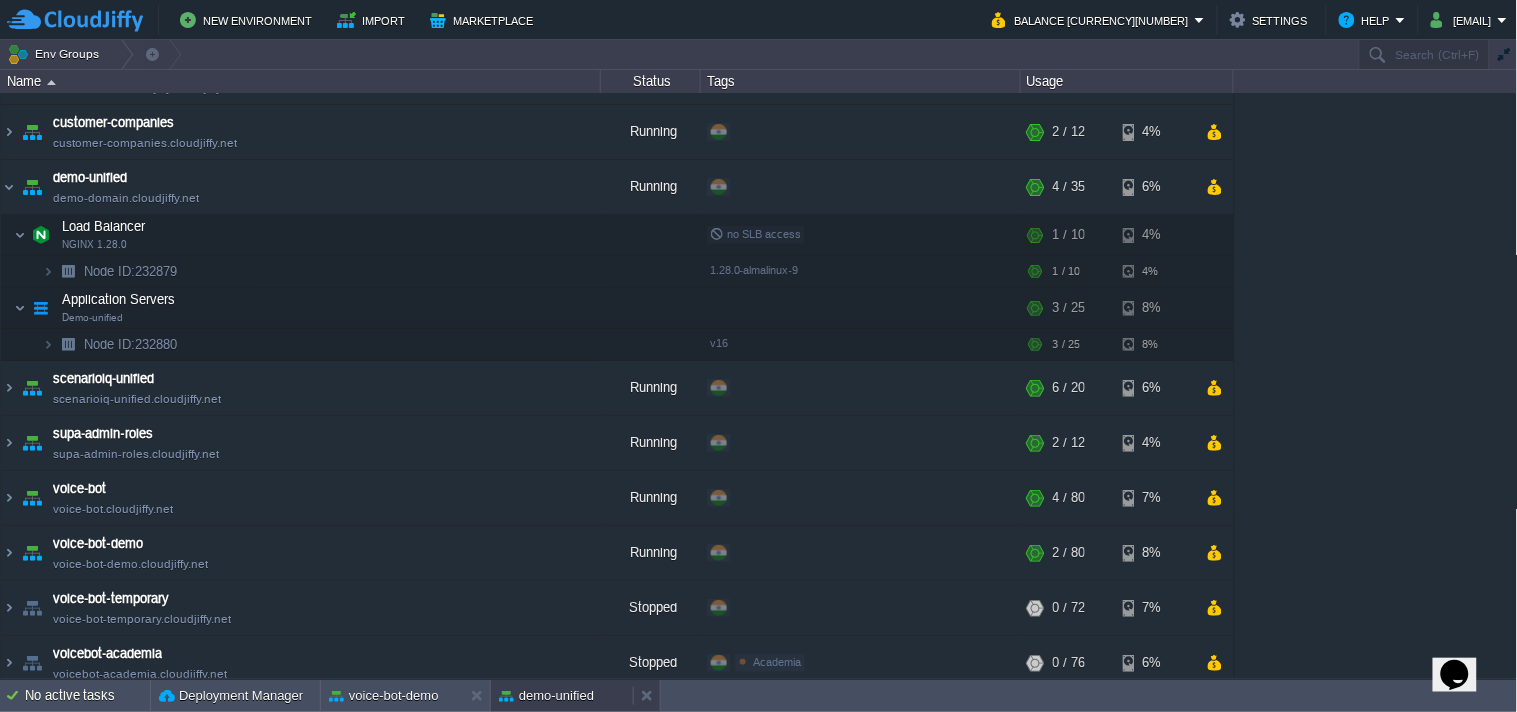 click on "demo-unified" at bounding box center (546, 696) 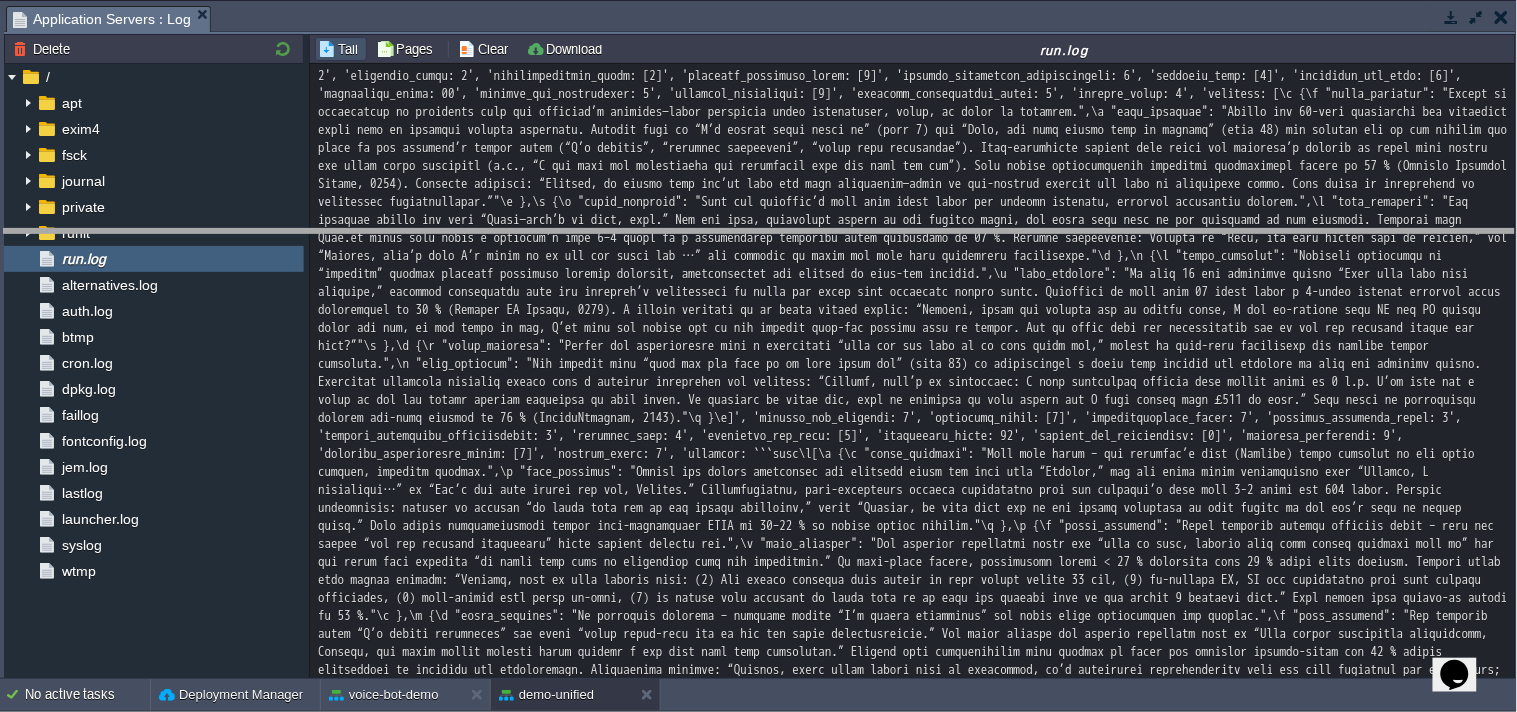 drag, startPoint x: 1382, startPoint y: 12, endPoint x: 1340, endPoint y: 290, distance: 281.15475 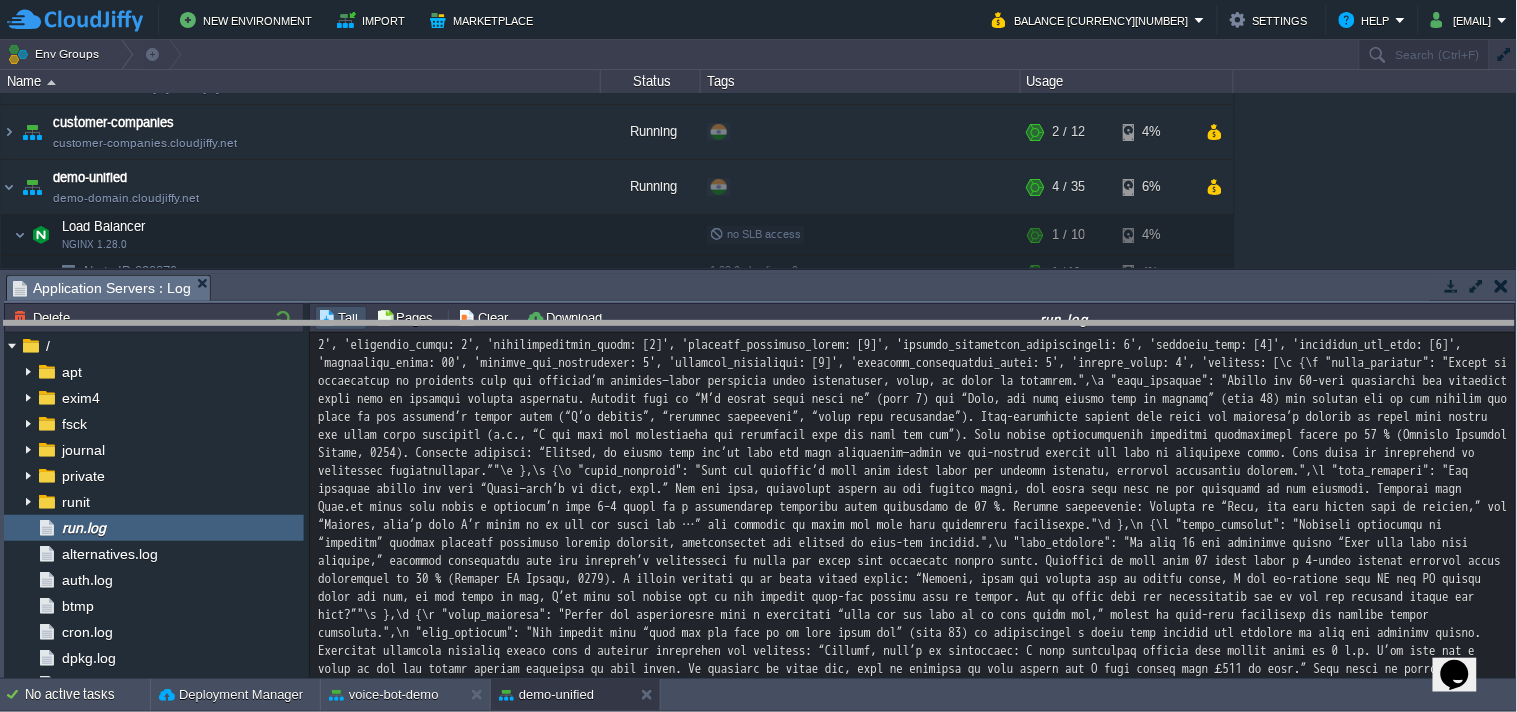 drag, startPoint x: 1267, startPoint y: 281, endPoint x: 1273, endPoint y: 350, distance: 69.260376 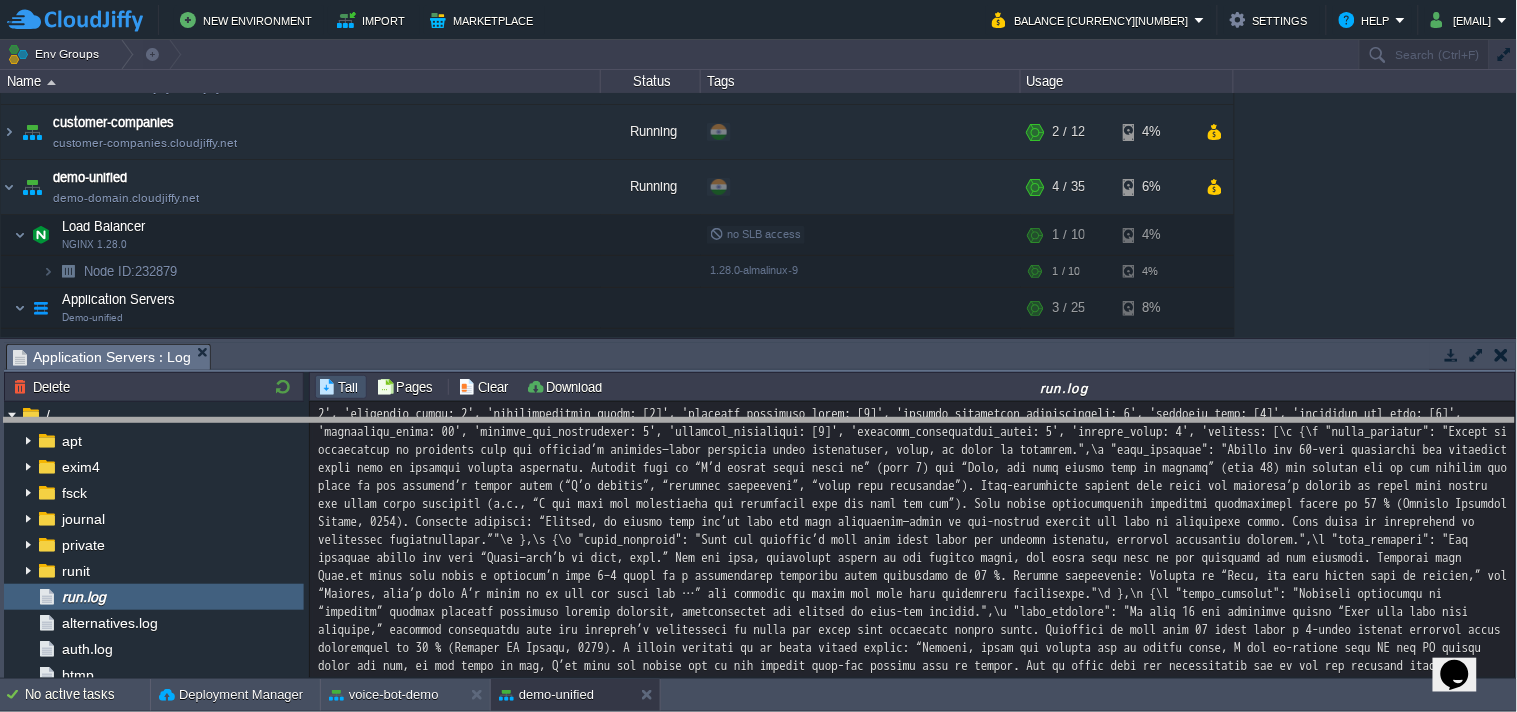 drag, startPoint x: 1240, startPoint y: 366, endPoint x: 1243, endPoint y: 442, distance: 76.05919 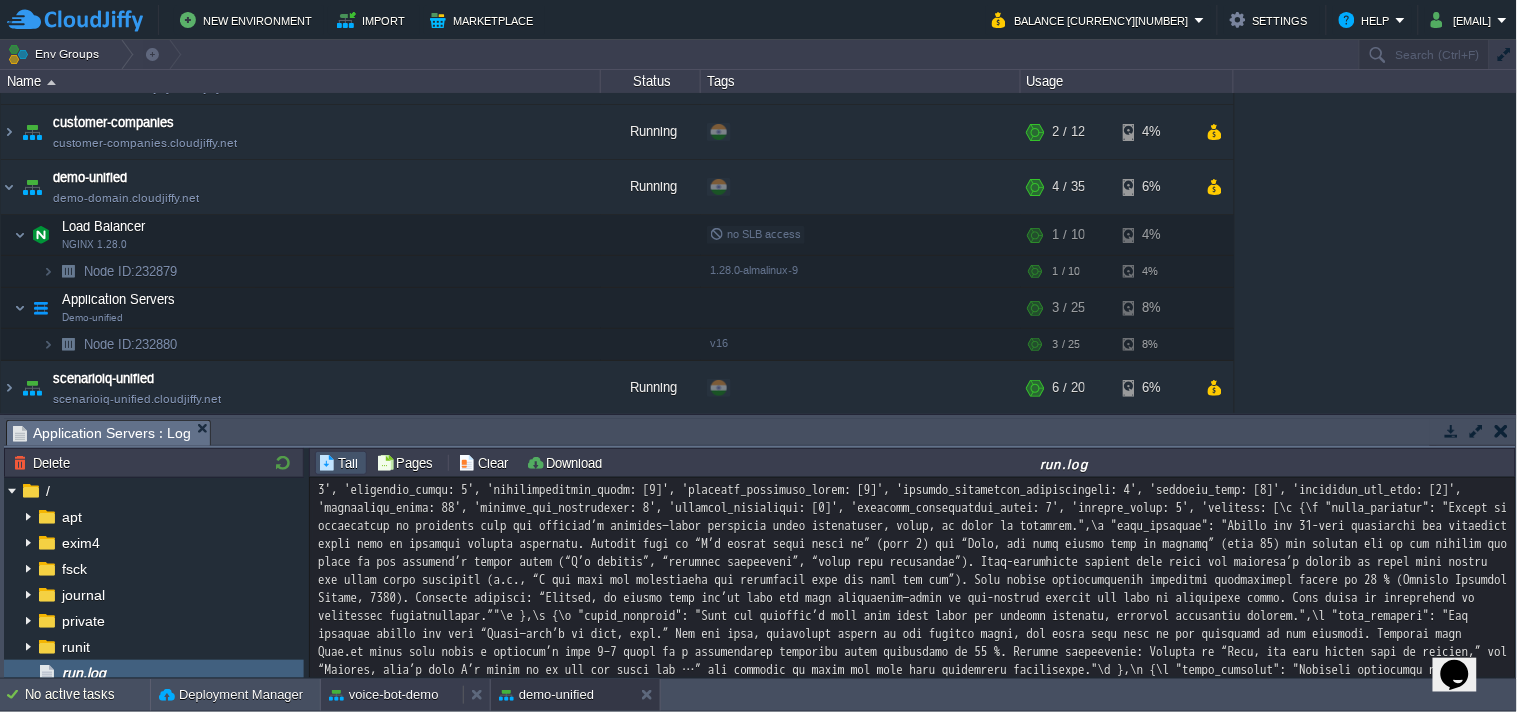 click on "voice-bot-demo" at bounding box center (384, 695) 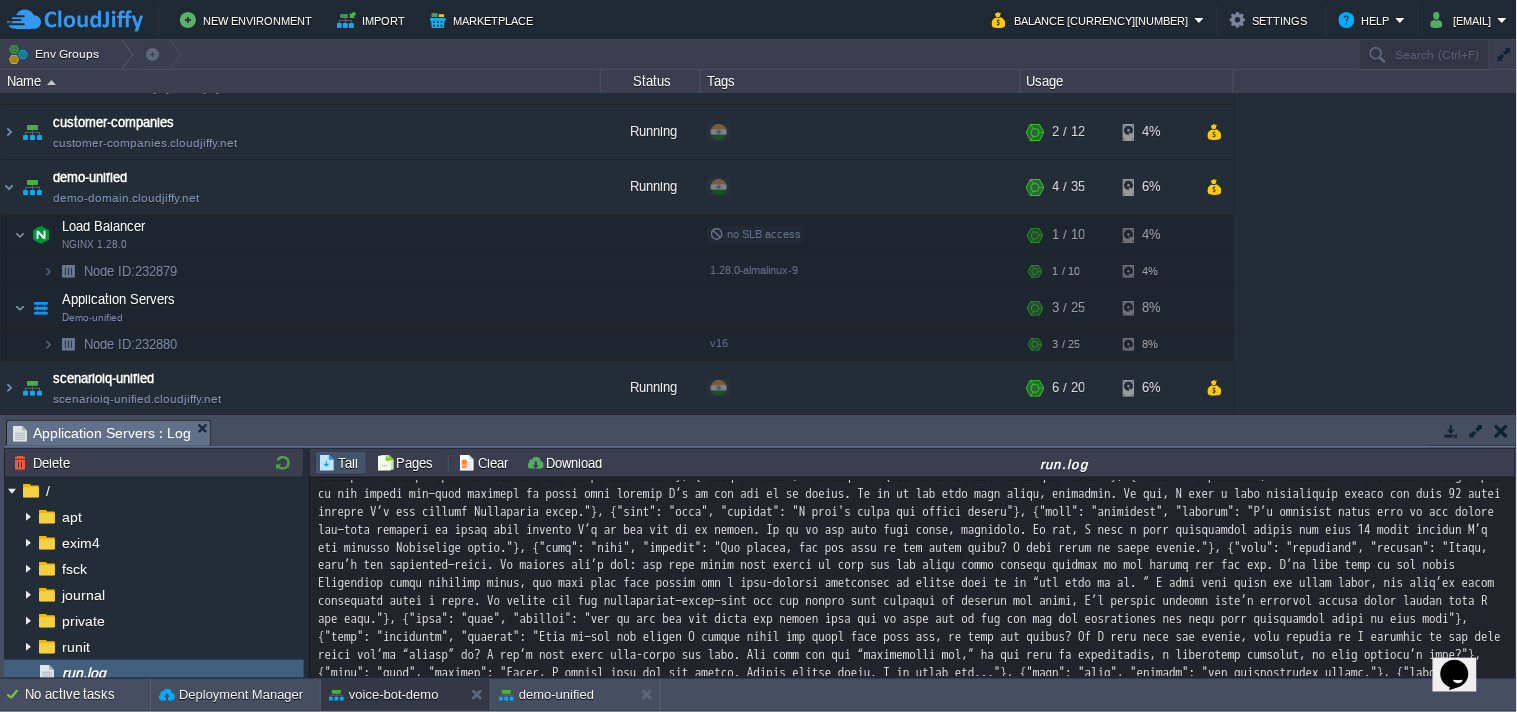 scroll, scrollTop: 47621, scrollLeft: 0, axis: vertical 